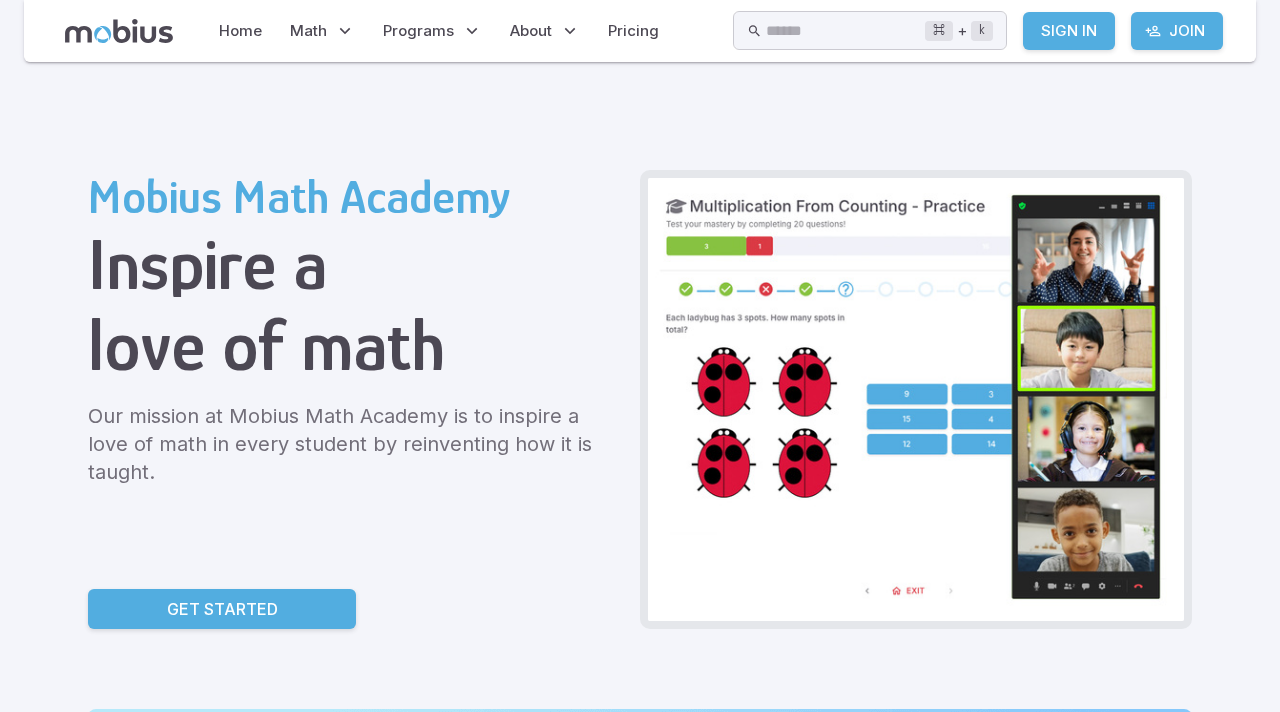scroll, scrollTop: 299, scrollLeft: 0, axis: vertical 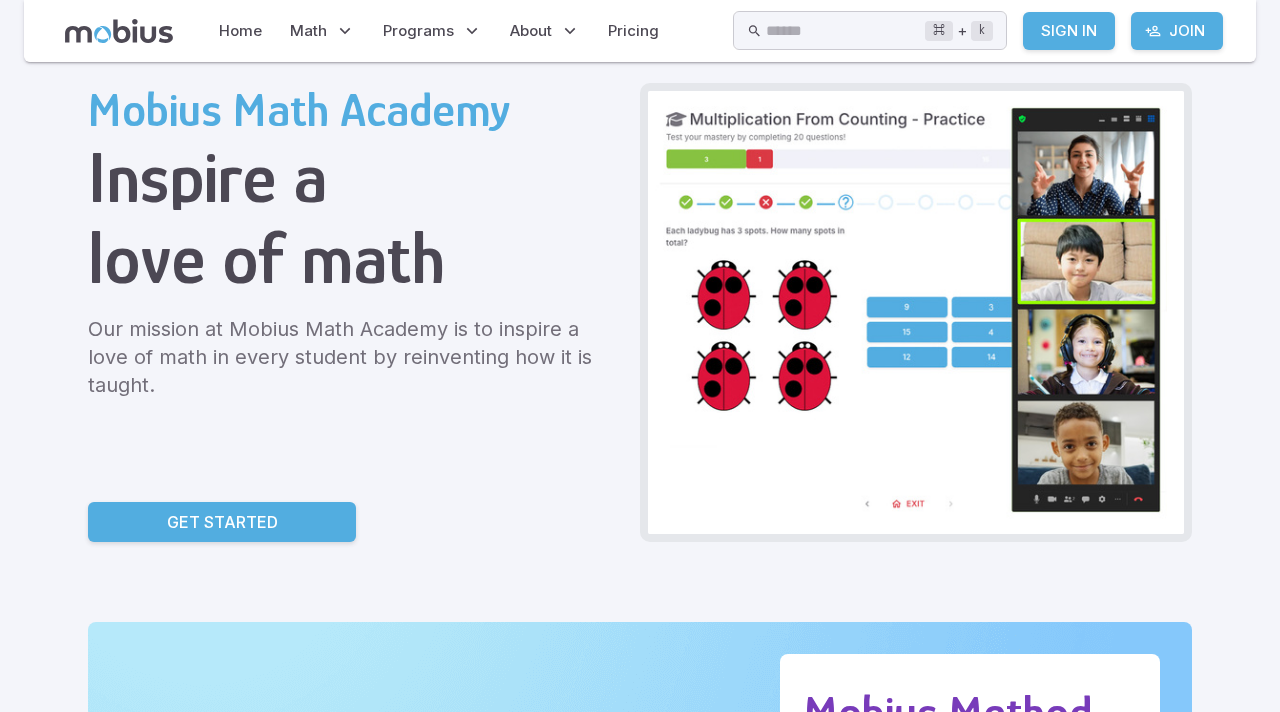 click at bounding box center [916, 312] 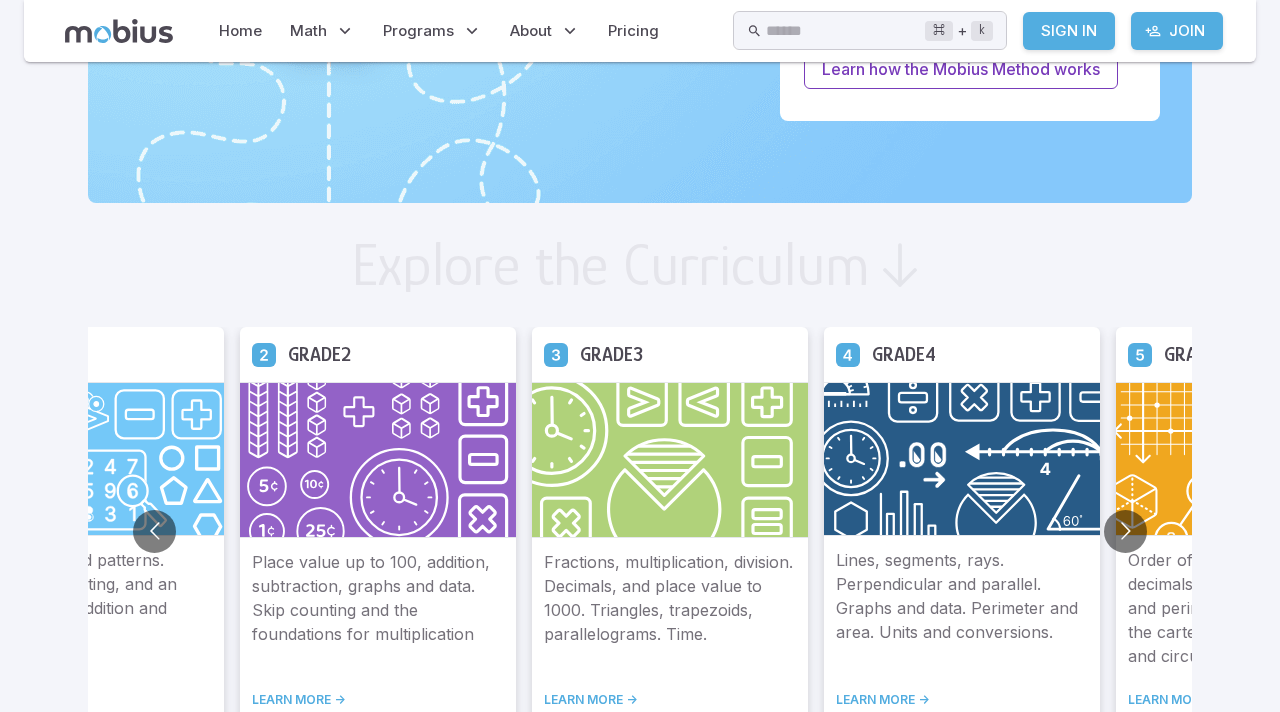 scroll, scrollTop: 0, scrollLeft: 0, axis: both 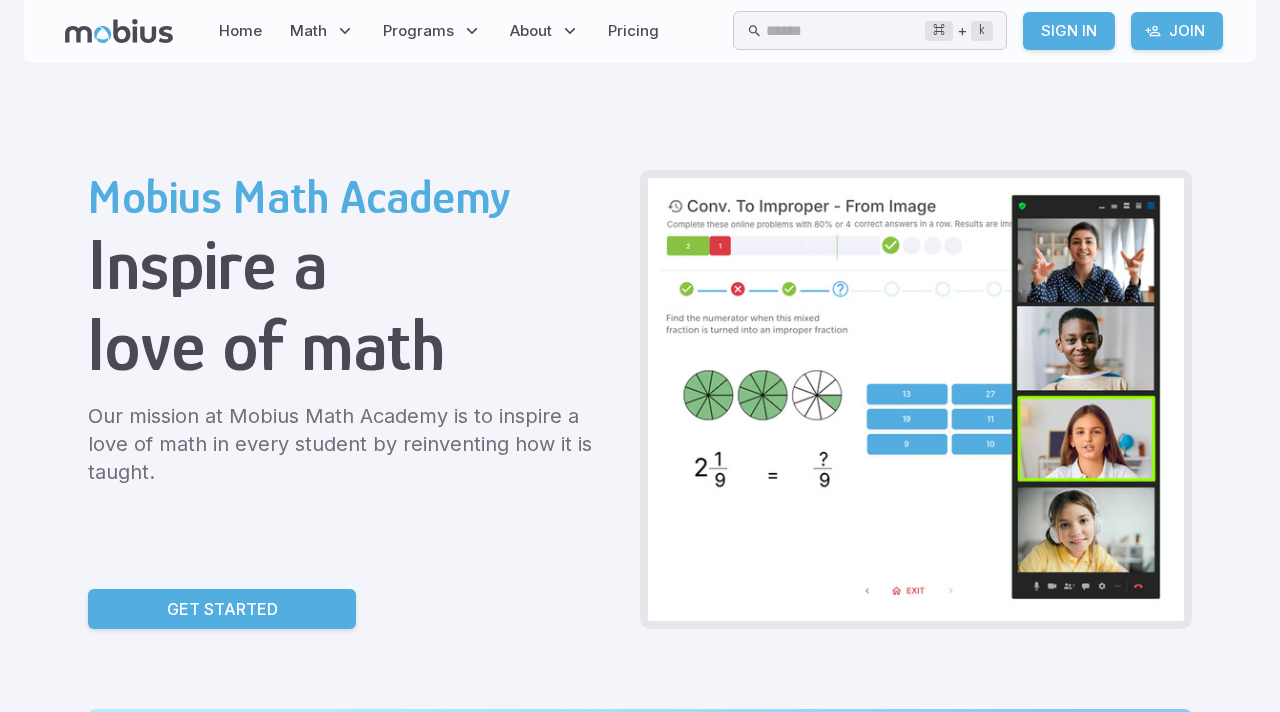 click on "Join" at bounding box center [1177, 31] 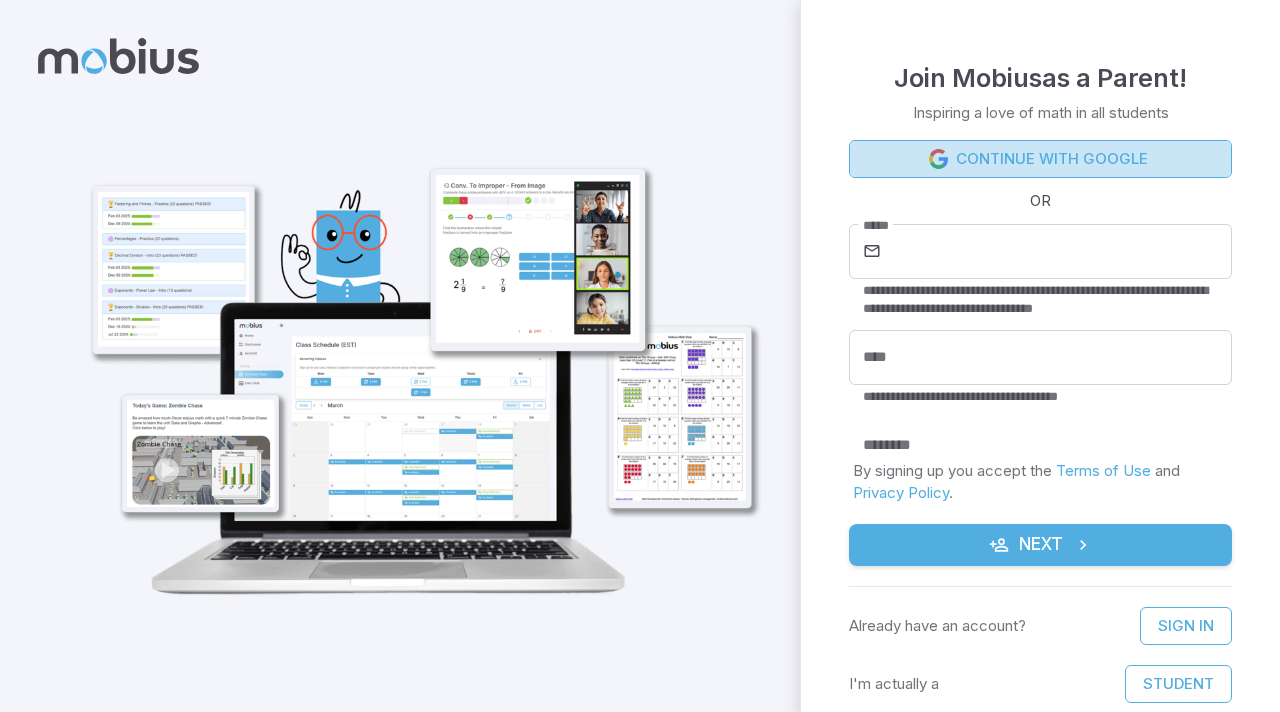 click on "Continue with Google" at bounding box center (1040, 159) 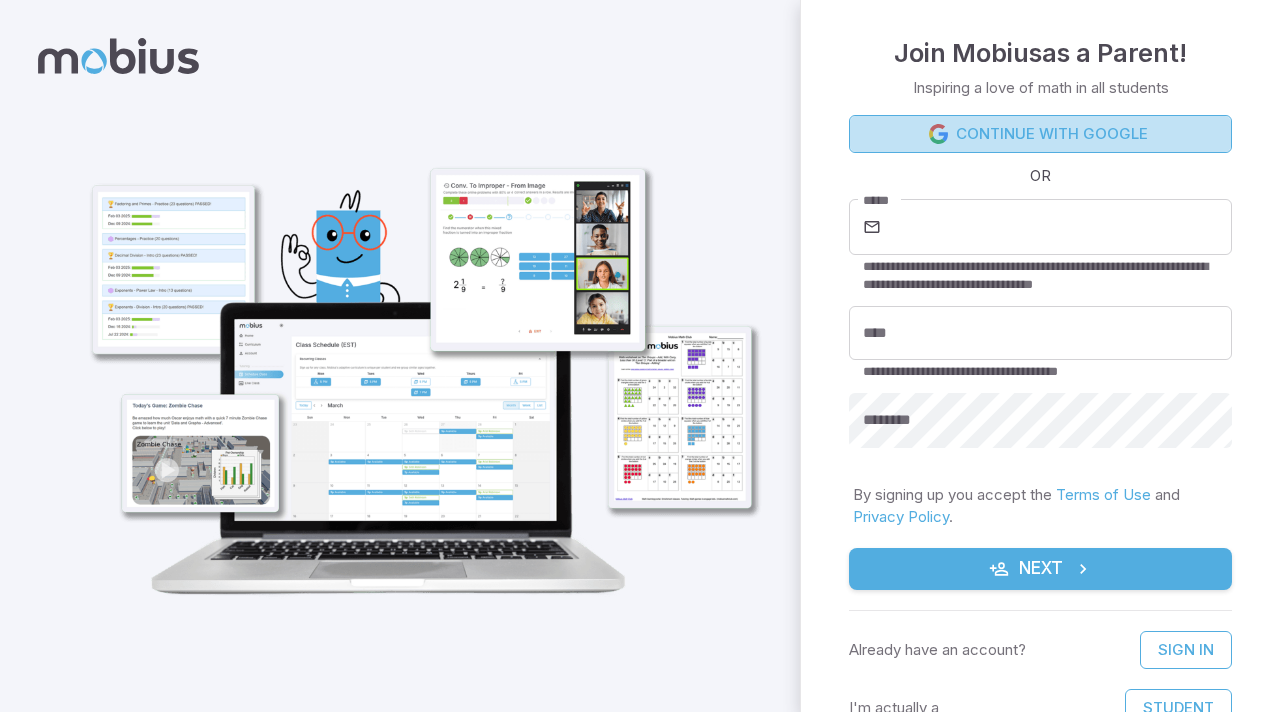 scroll, scrollTop: 0, scrollLeft: 0, axis: both 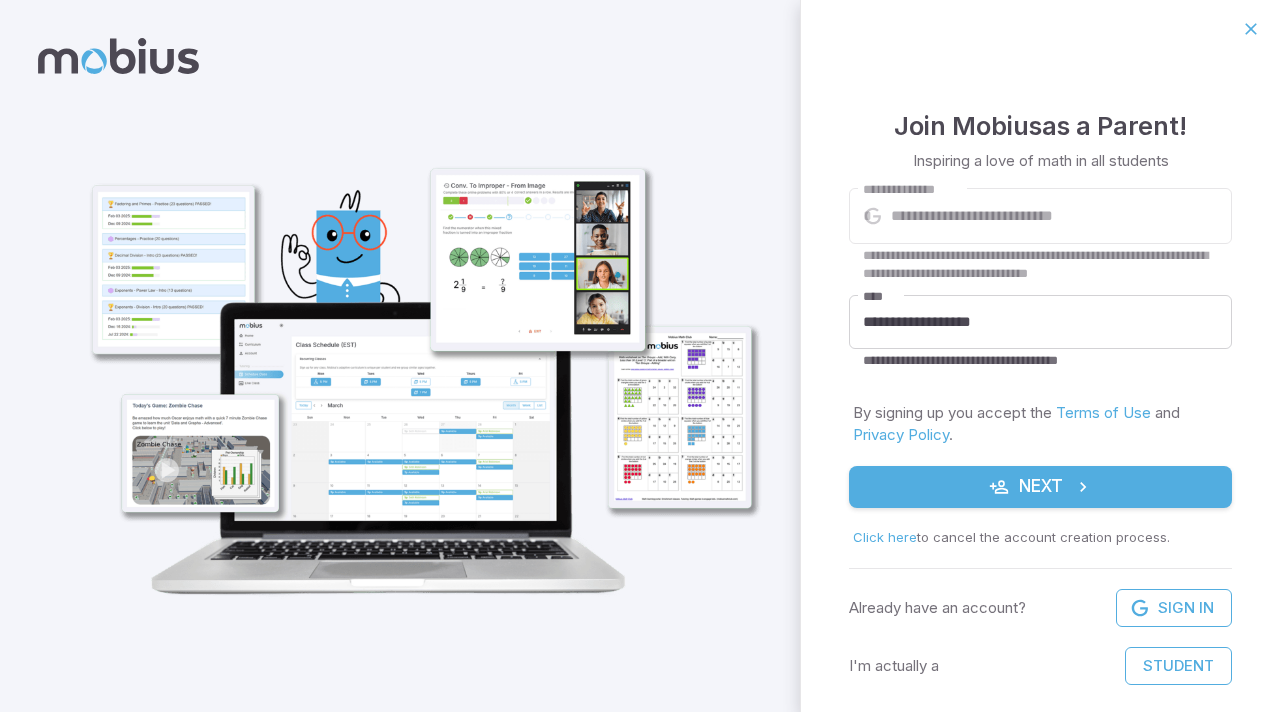 click on "Next" at bounding box center [1040, 487] 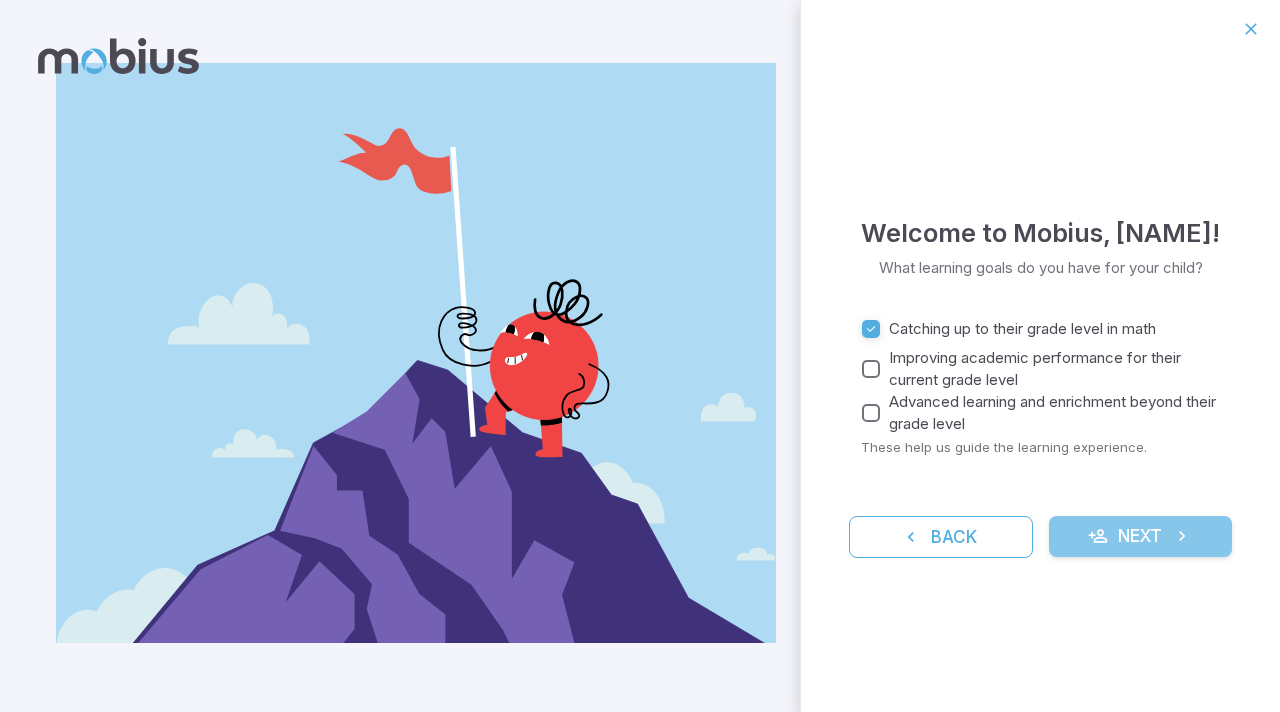 click at bounding box center [1098, 536] 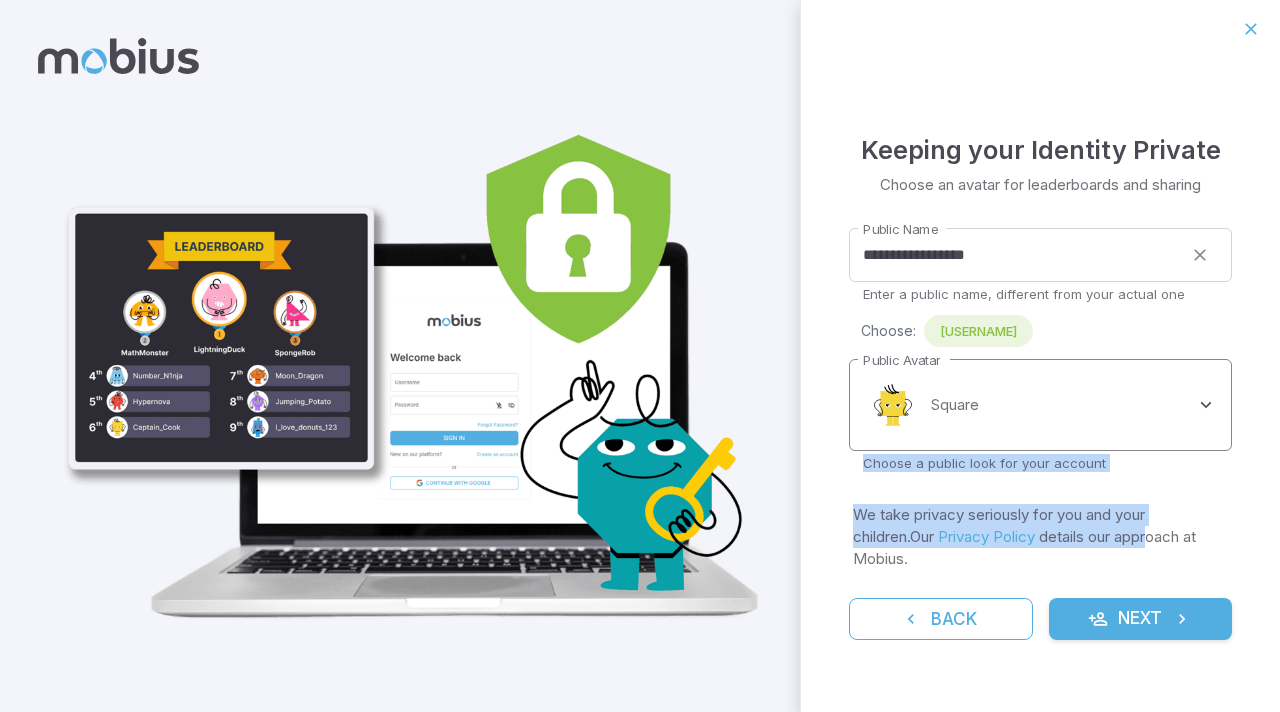drag, startPoint x: 1099, startPoint y: 558, endPoint x: 1020, endPoint y: 423, distance: 156.4161 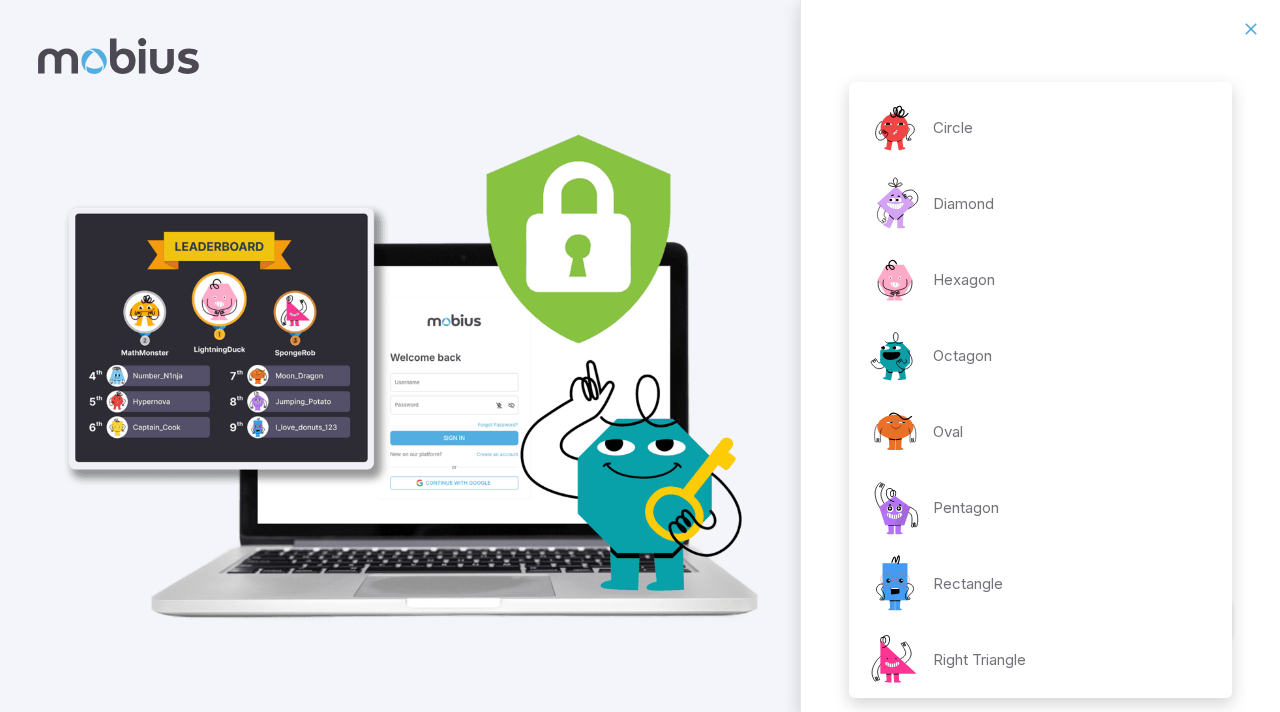 click on "**********" at bounding box center (640, 356) 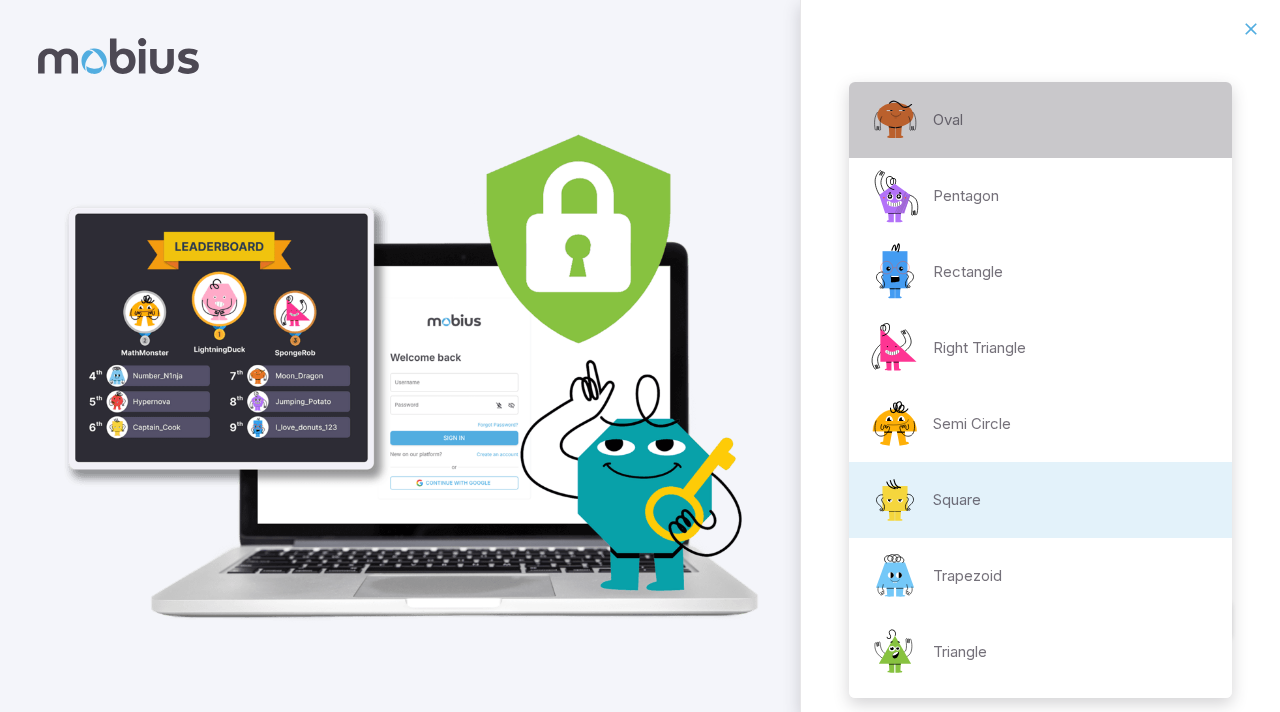 click on "Oval" at bounding box center [1040, 120] 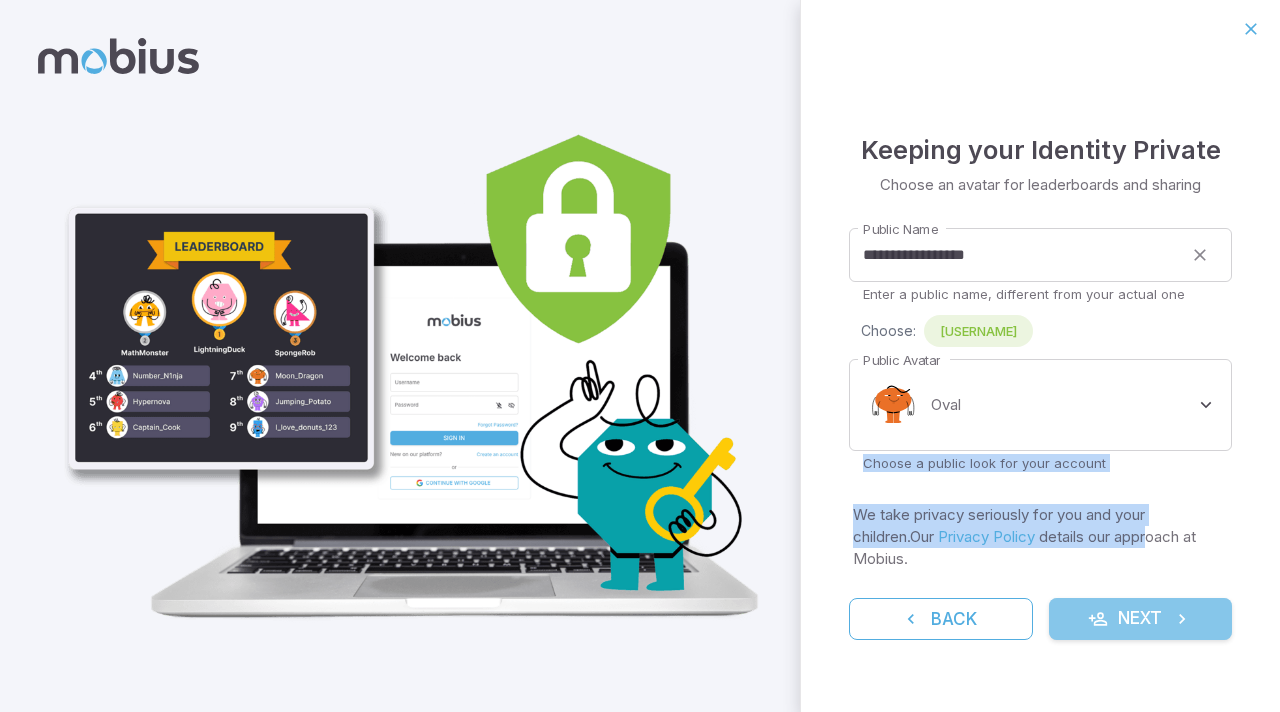 click on "Next" at bounding box center [1141, 619] 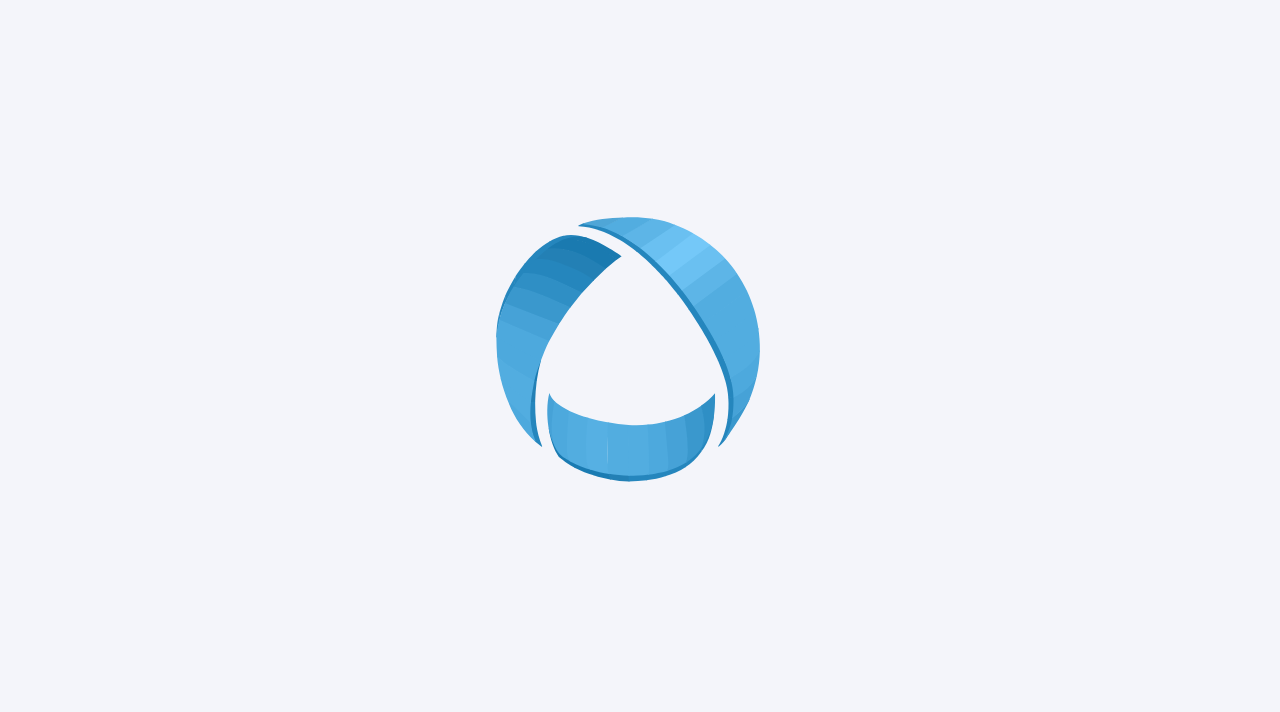 scroll, scrollTop: 0, scrollLeft: 0, axis: both 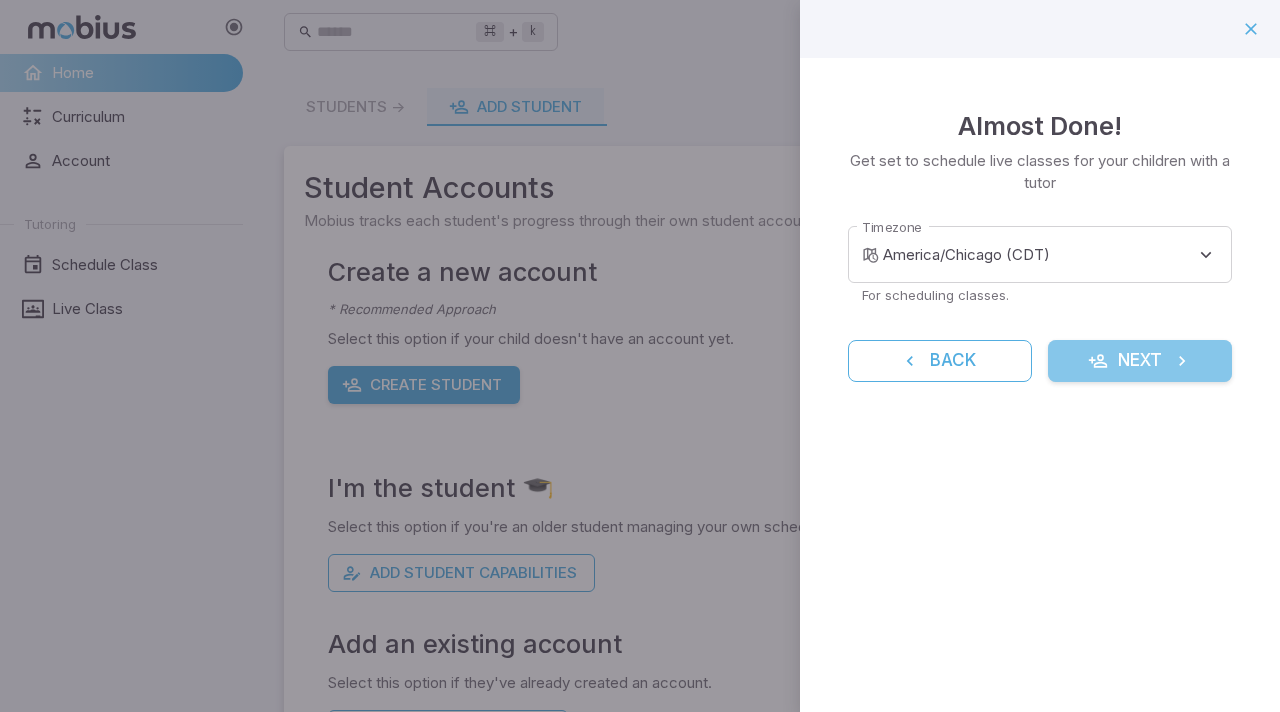 click at bounding box center [1182, 361] 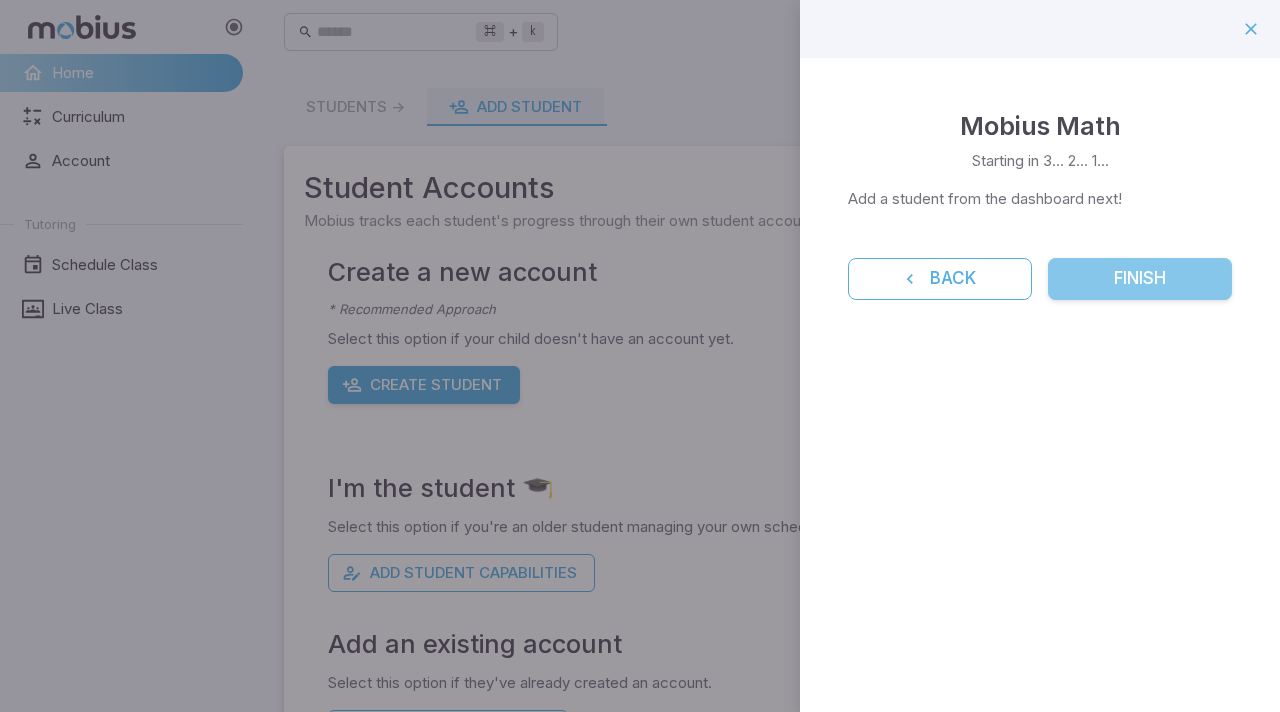 click on "Finish" at bounding box center [1140, 279] 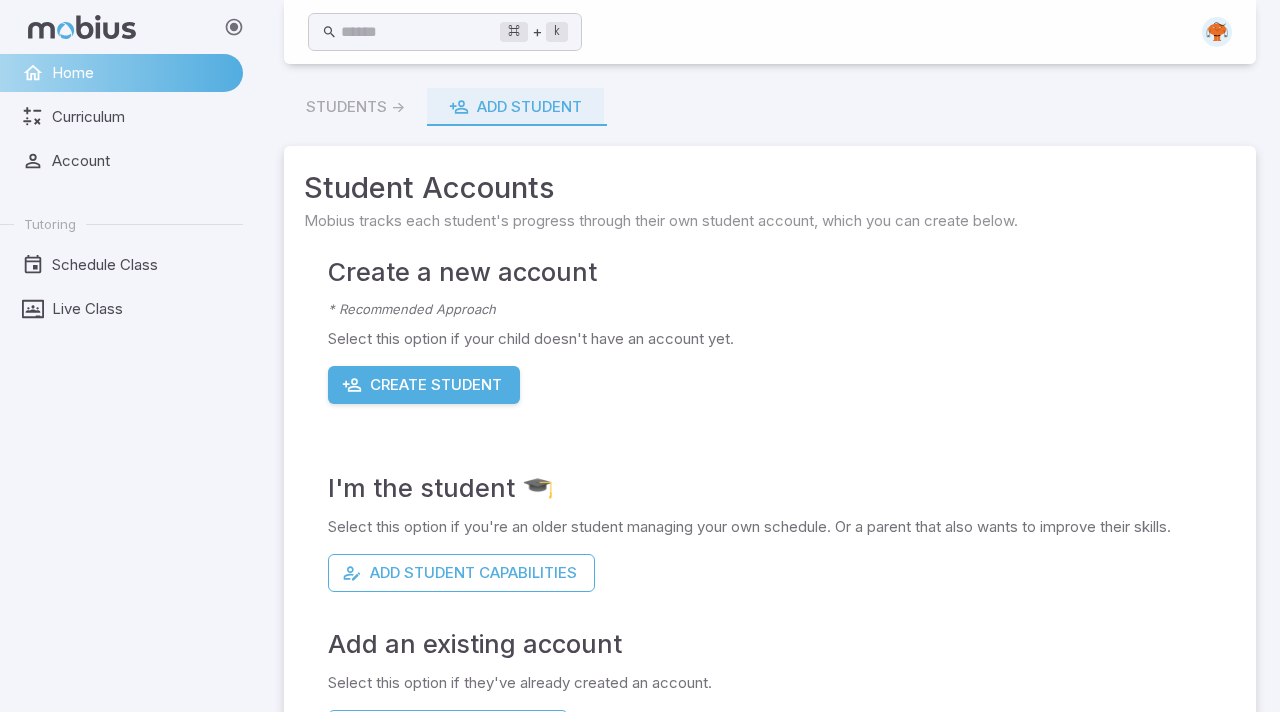 scroll, scrollTop: 80, scrollLeft: 0, axis: vertical 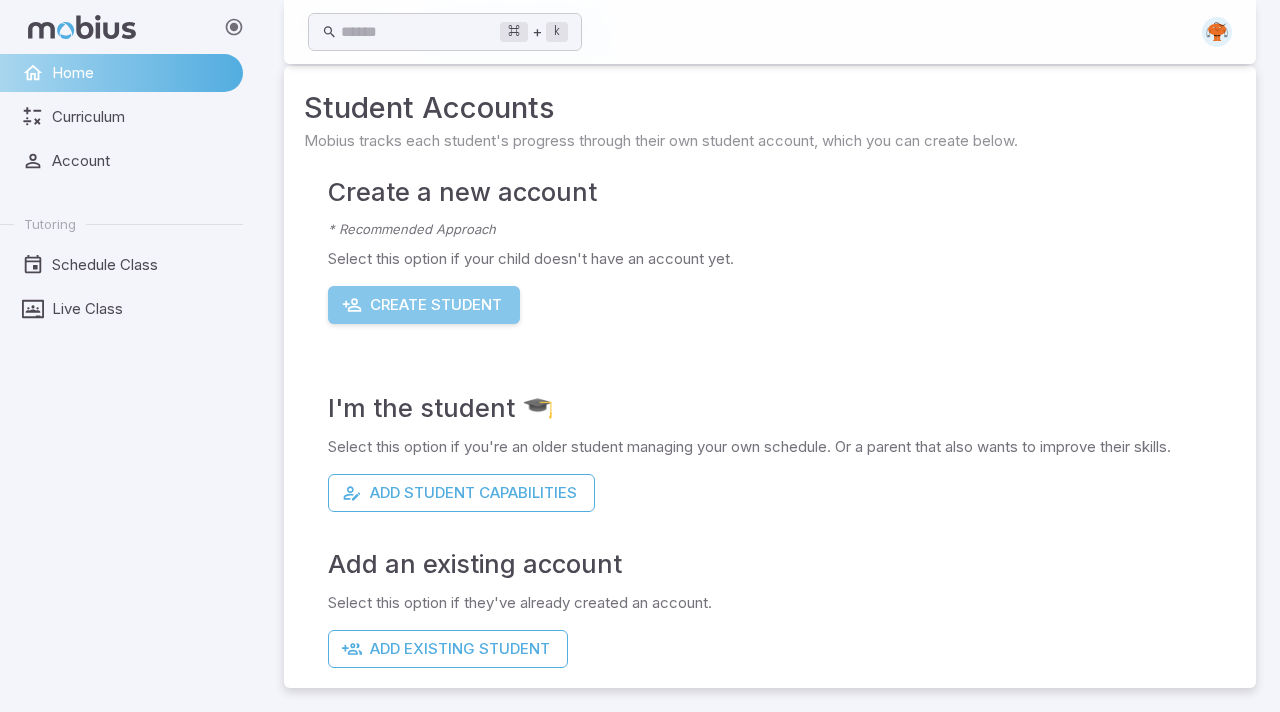 click on "Create Student" at bounding box center [424, 305] 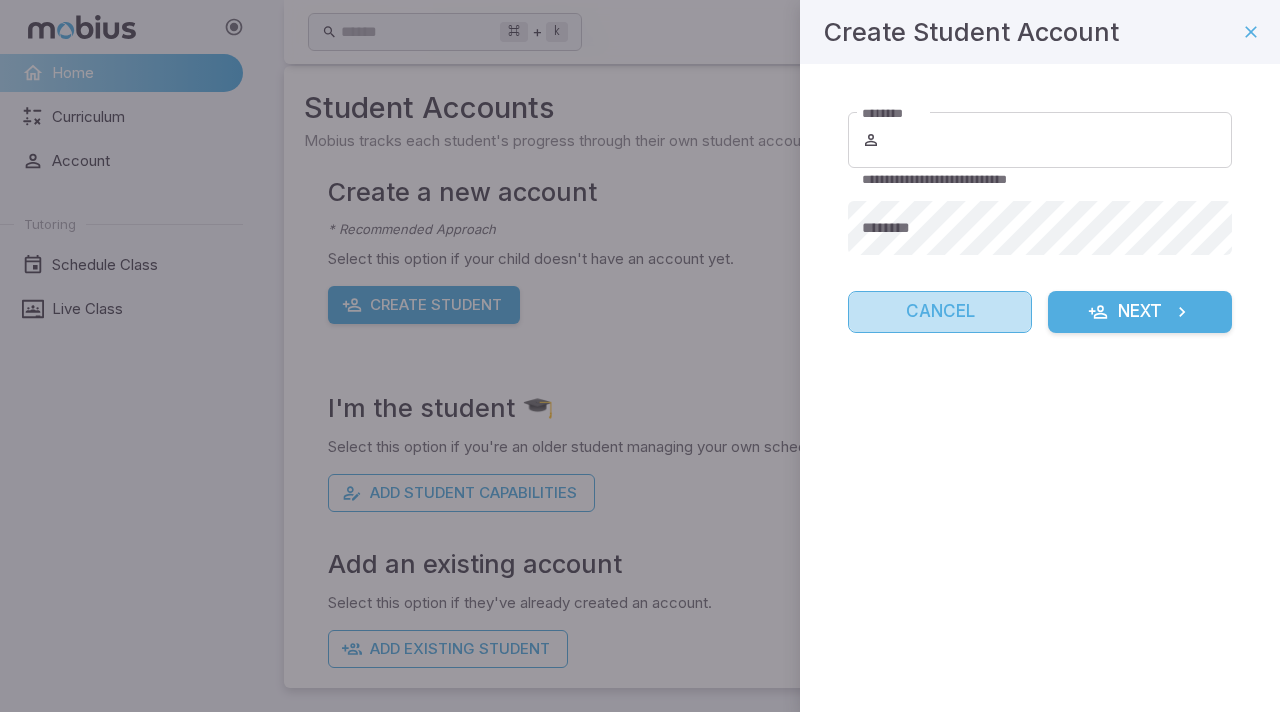 click on "Cancel" at bounding box center (940, 312) 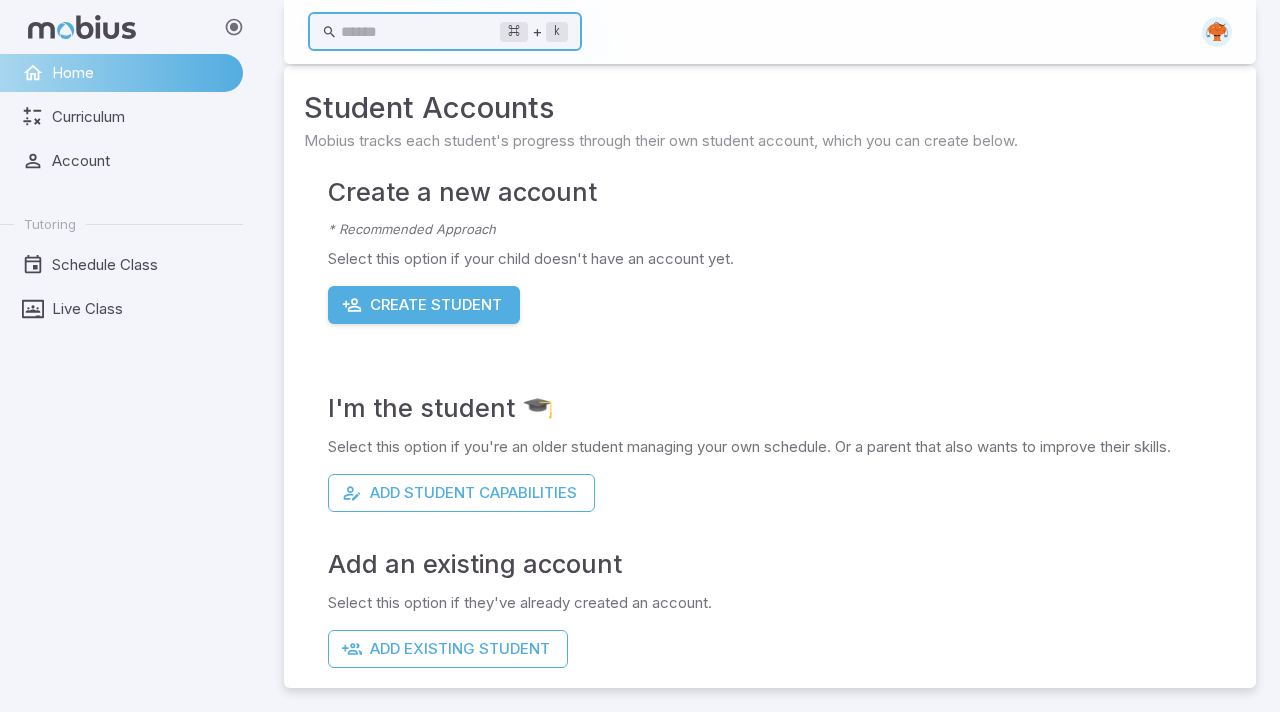 click at bounding box center [420, 32] 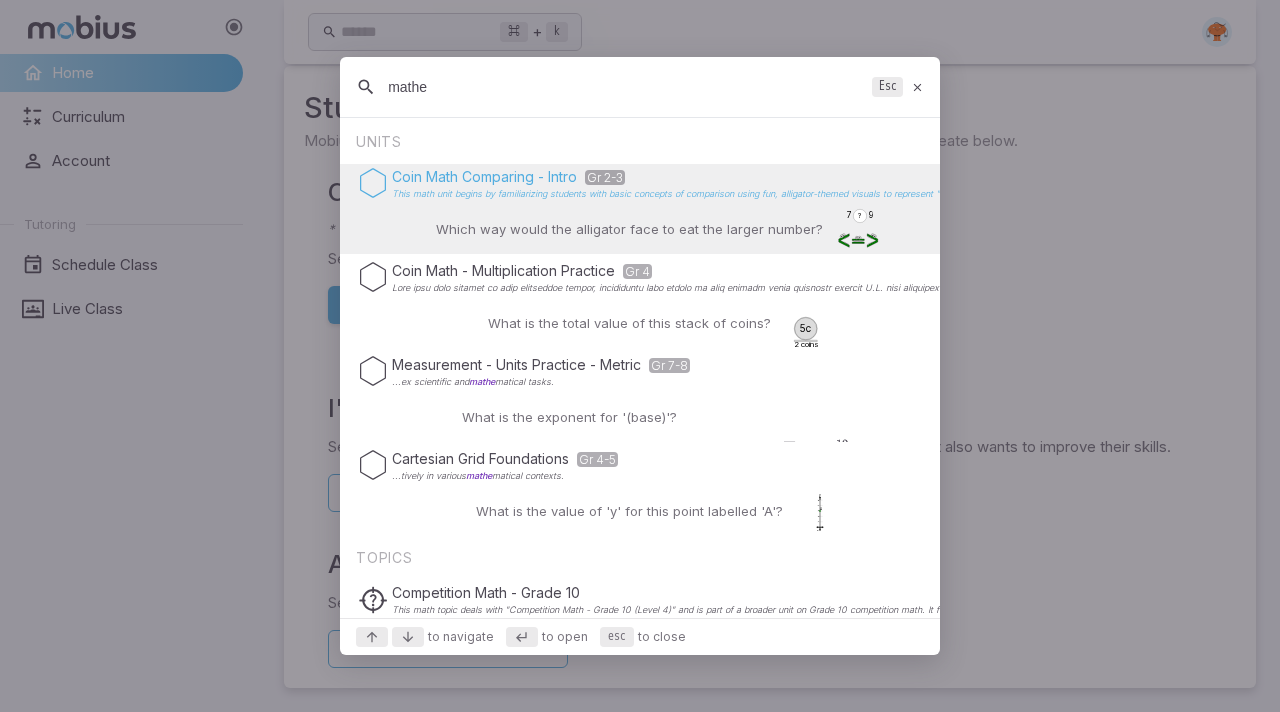 type on "mathe" 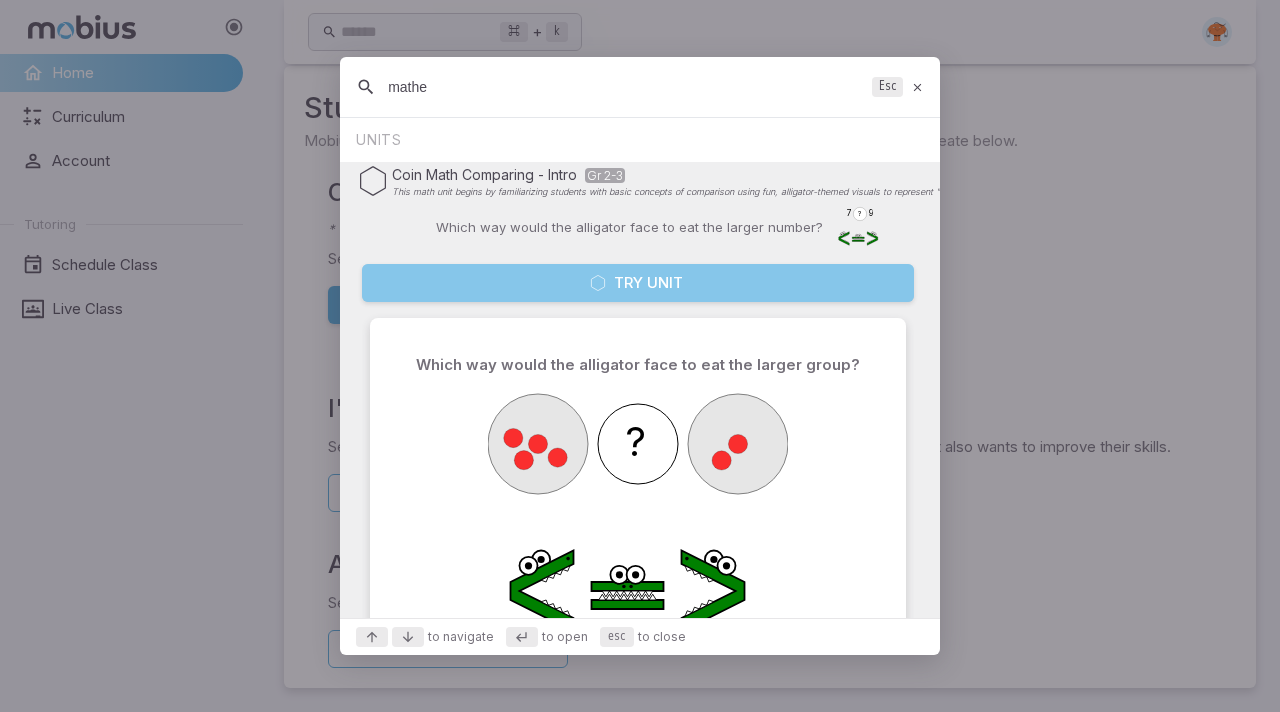 click on "Try Unit" at bounding box center [638, 283] 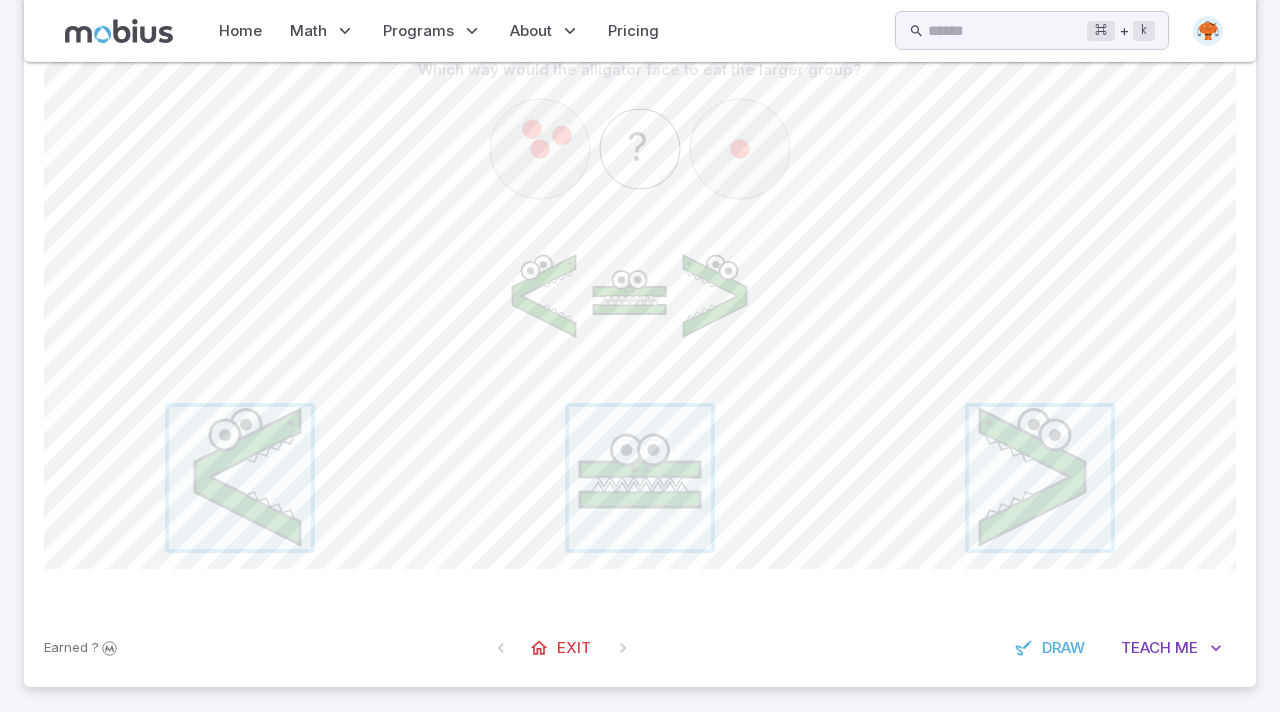 scroll, scrollTop: 512, scrollLeft: 0, axis: vertical 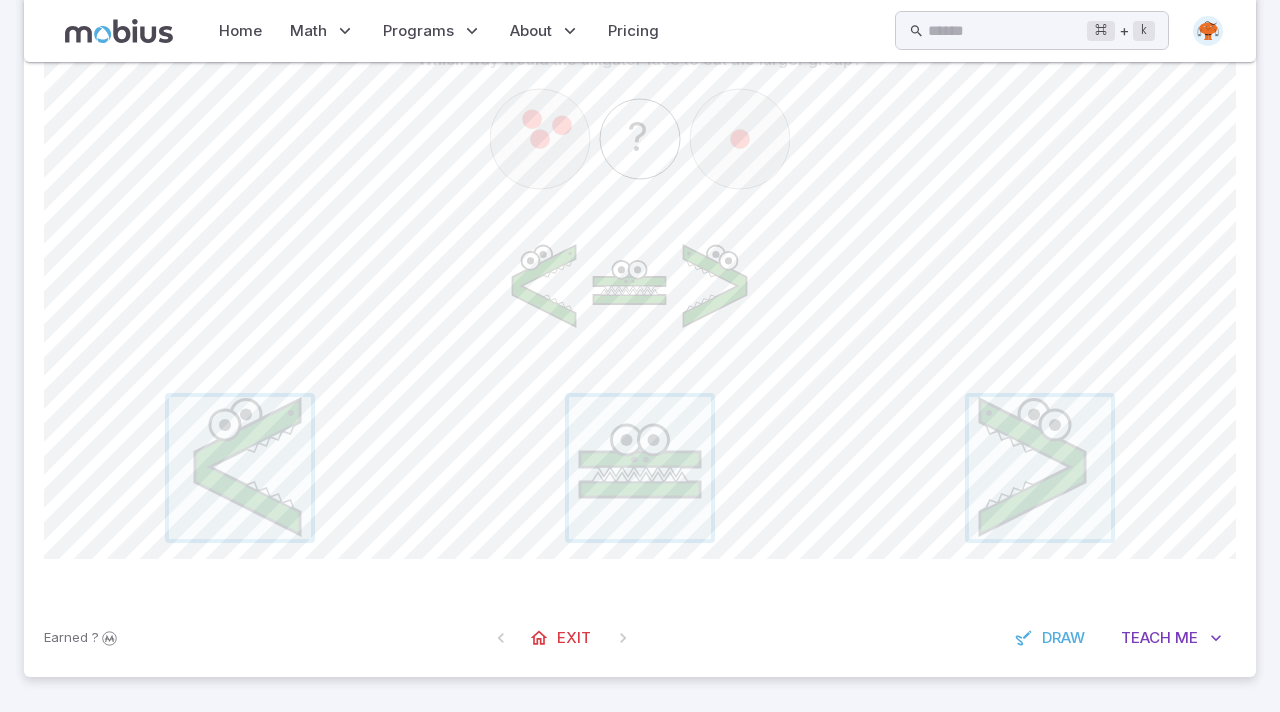 click 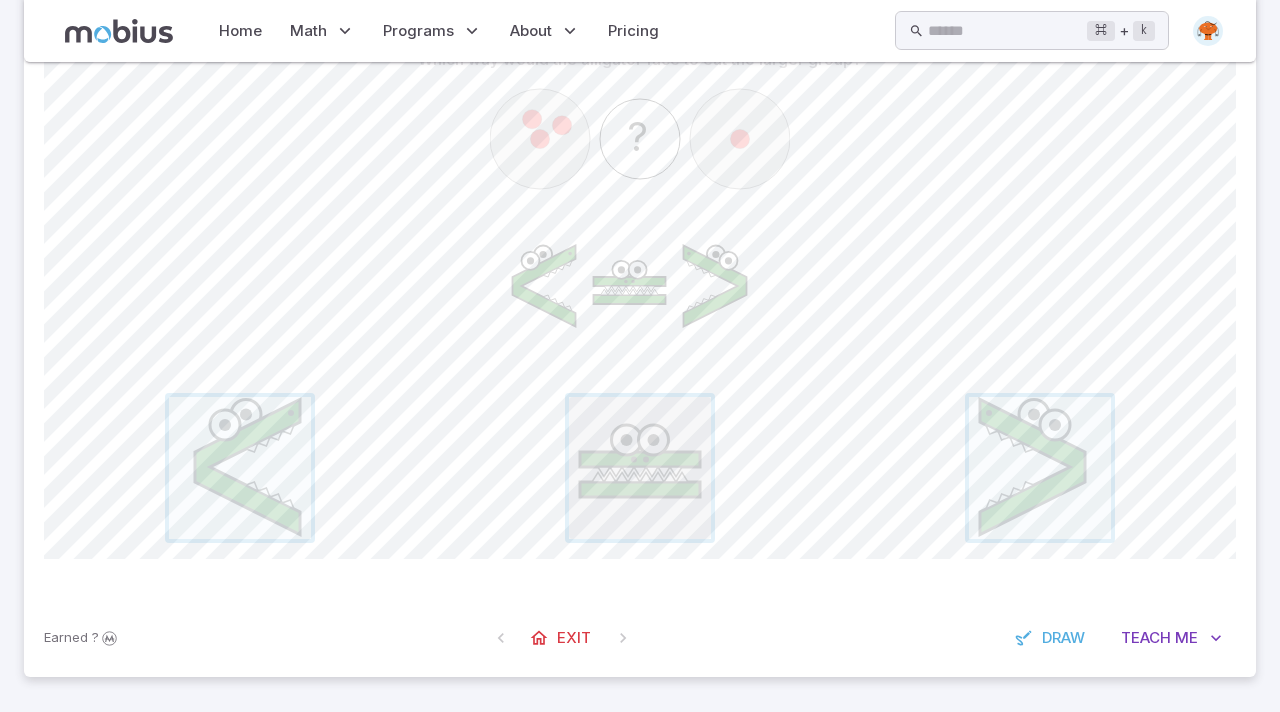 click at bounding box center [640, 468] 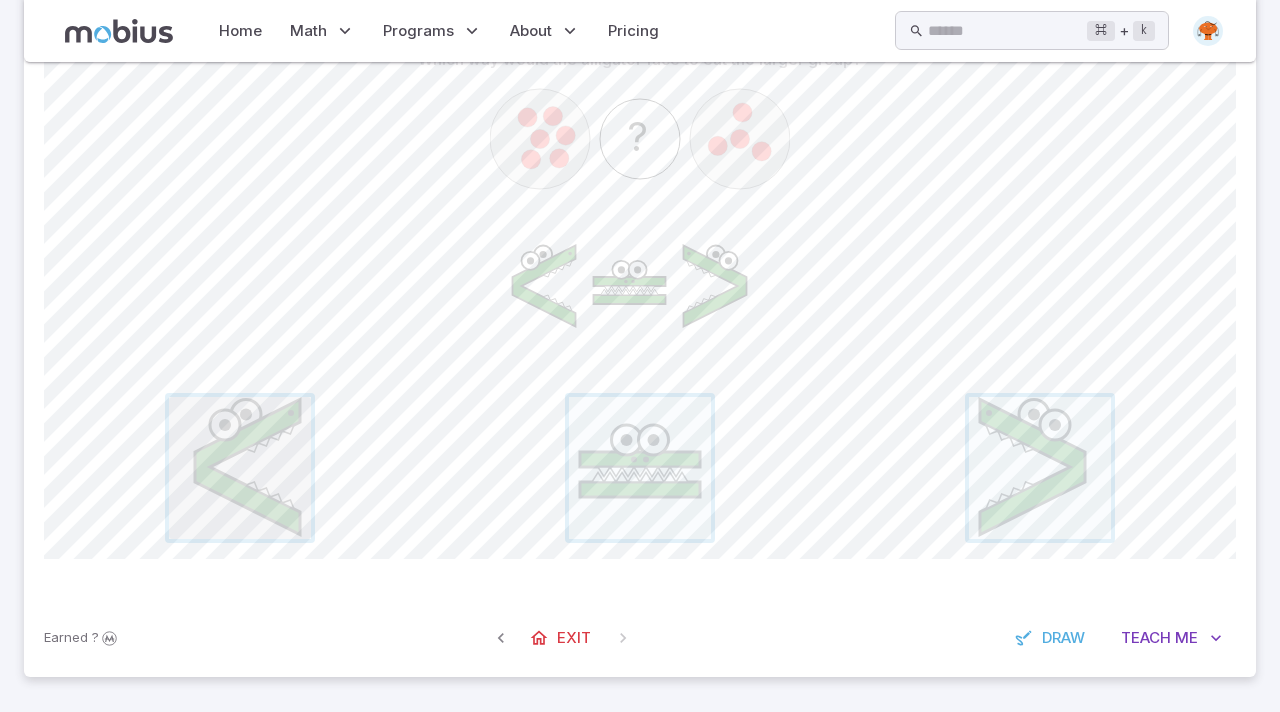click at bounding box center (240, 468) 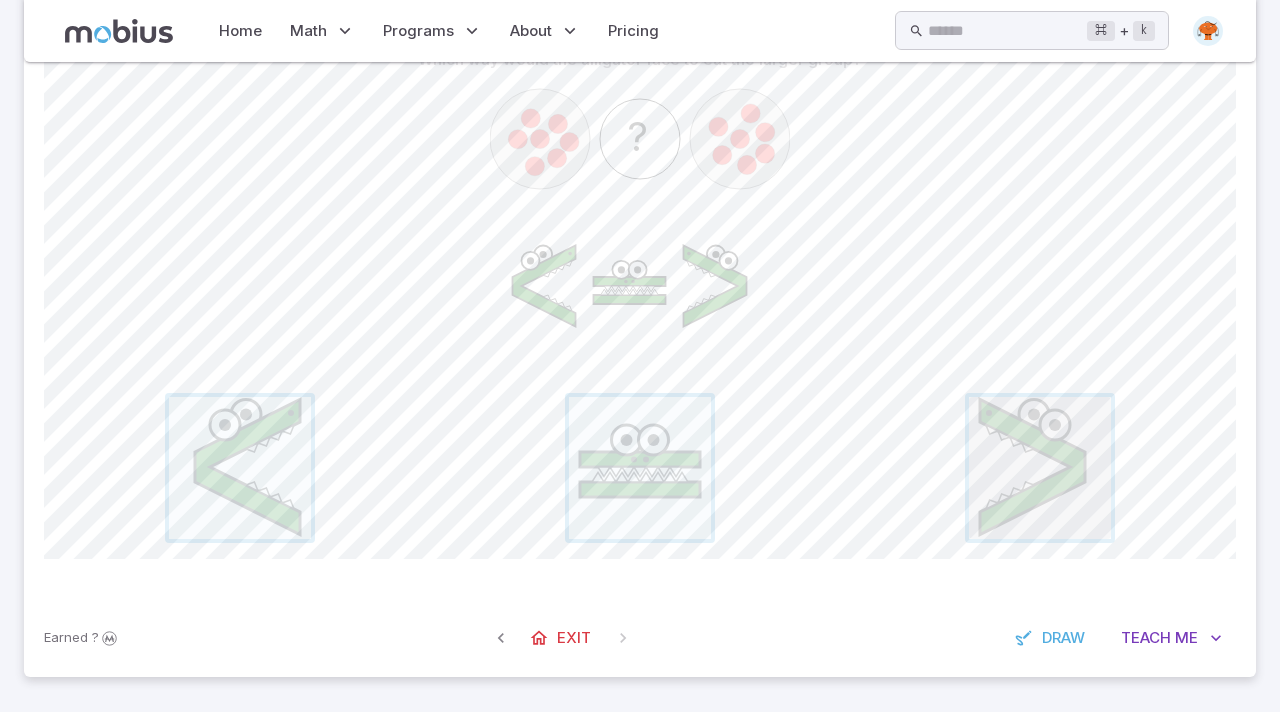 click at bounding box center [1040, 468] 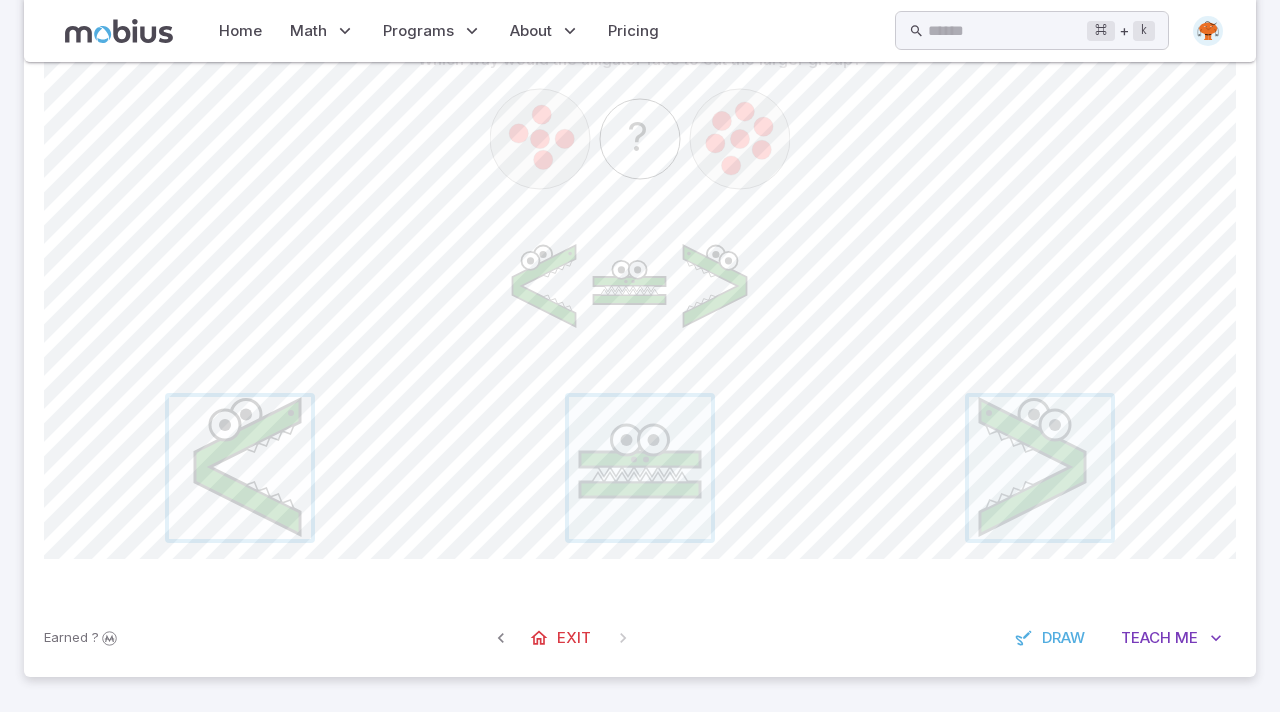 click at bounding box center [240, 468] 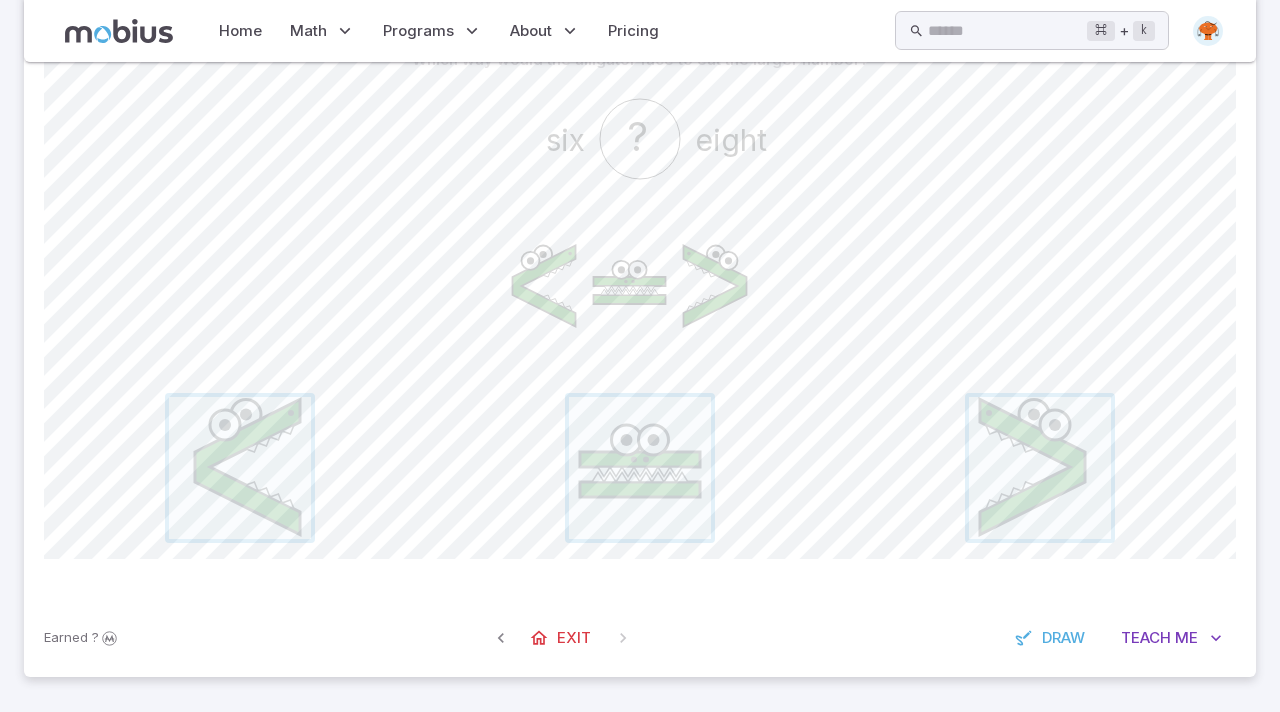 click on "less_than
equal
greater_than" at bounding box center (640, 468) 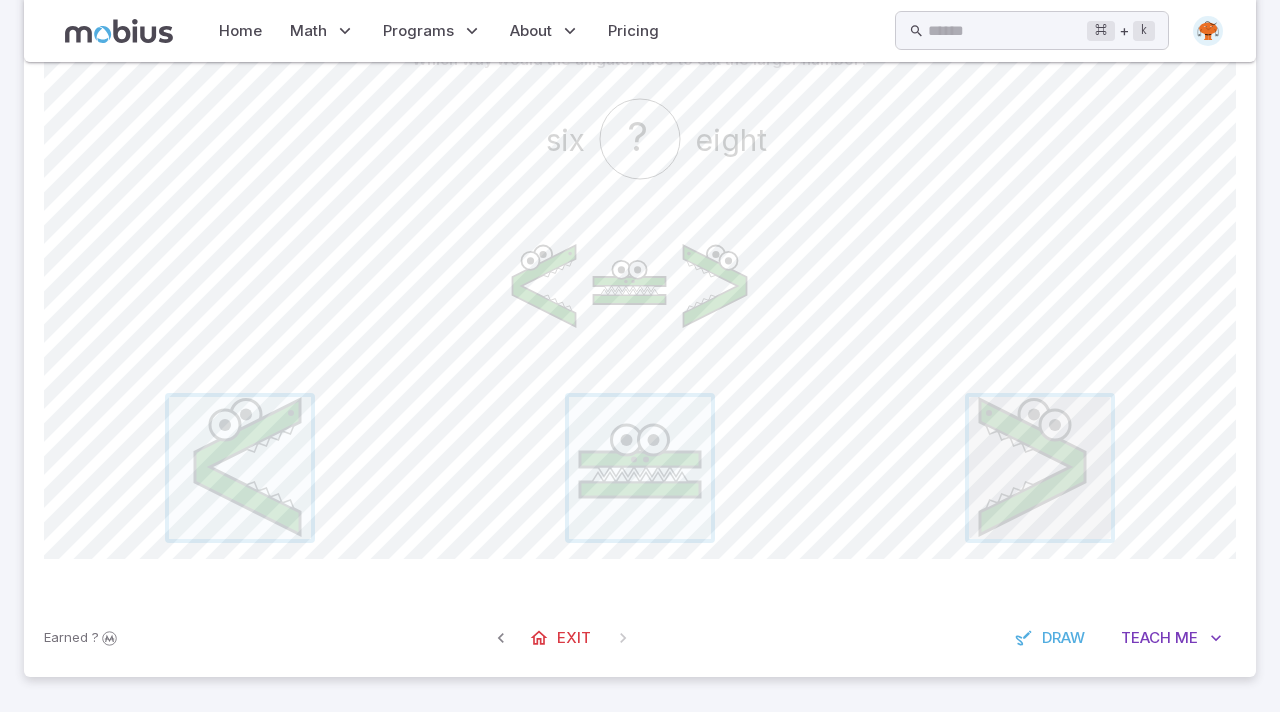 click at bounding box center [1040, 468] 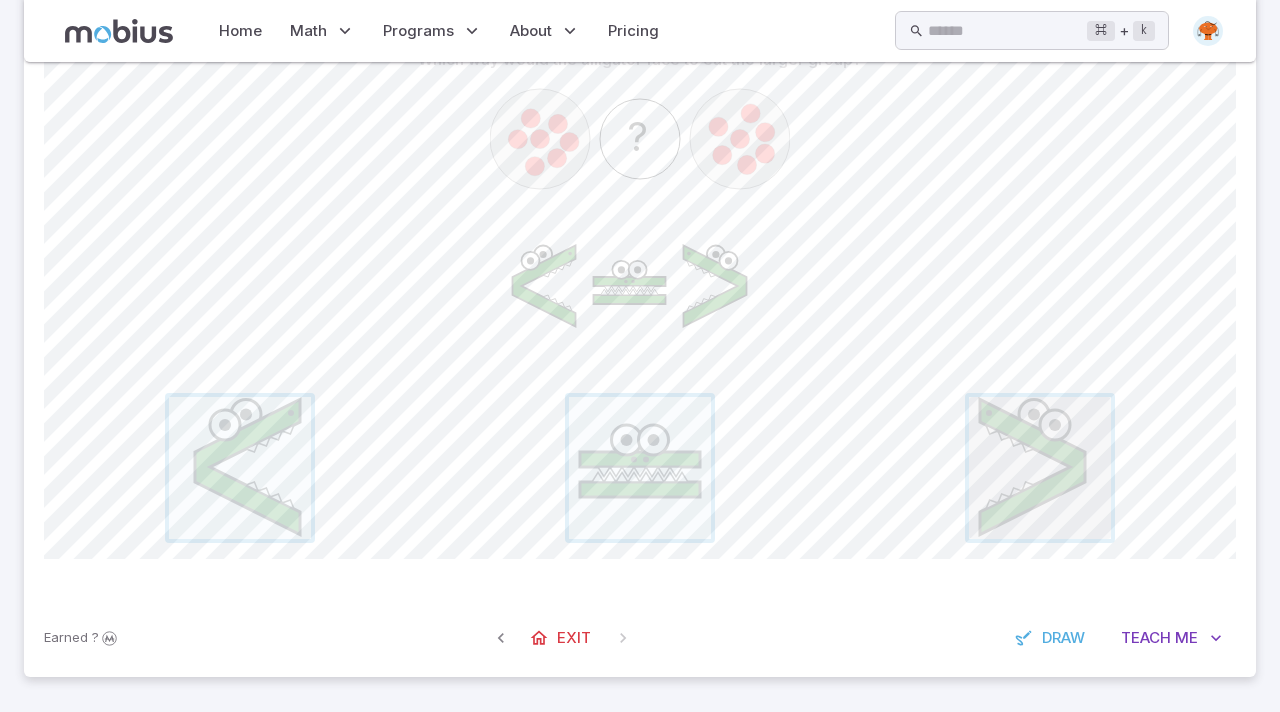 click at bounding box center [1040, 468] 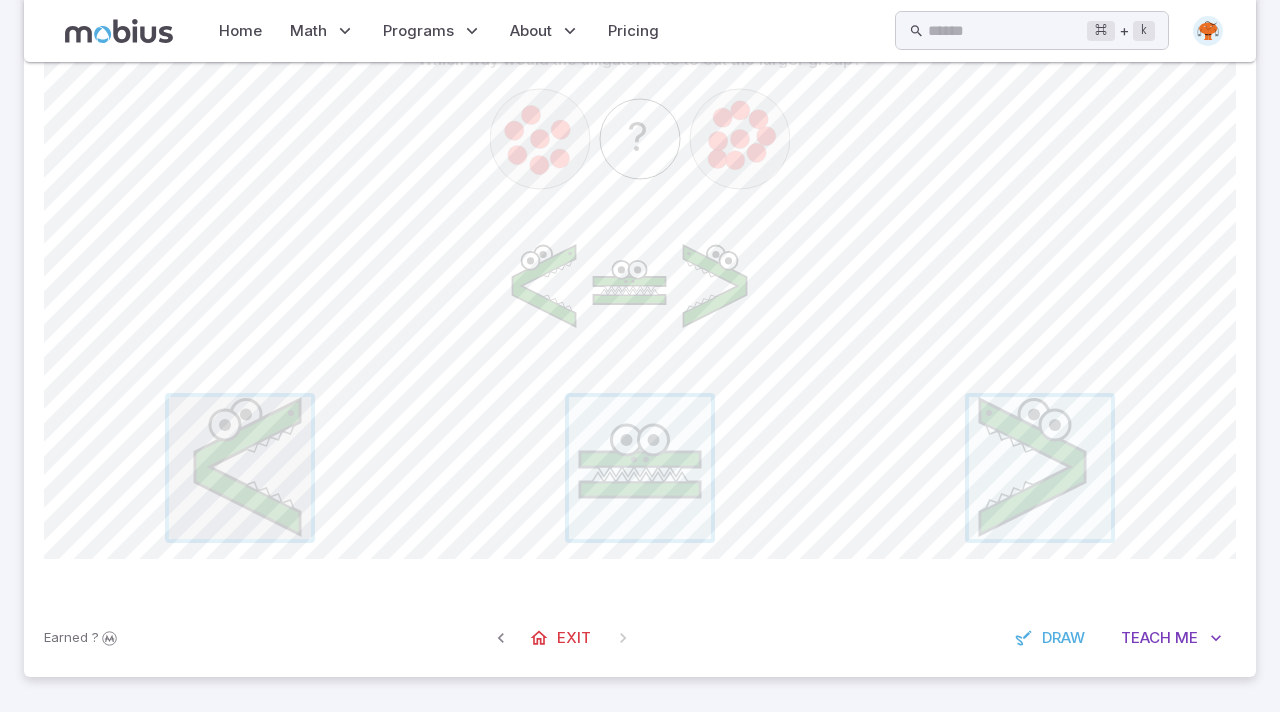 click at bounding box center [240, 468] 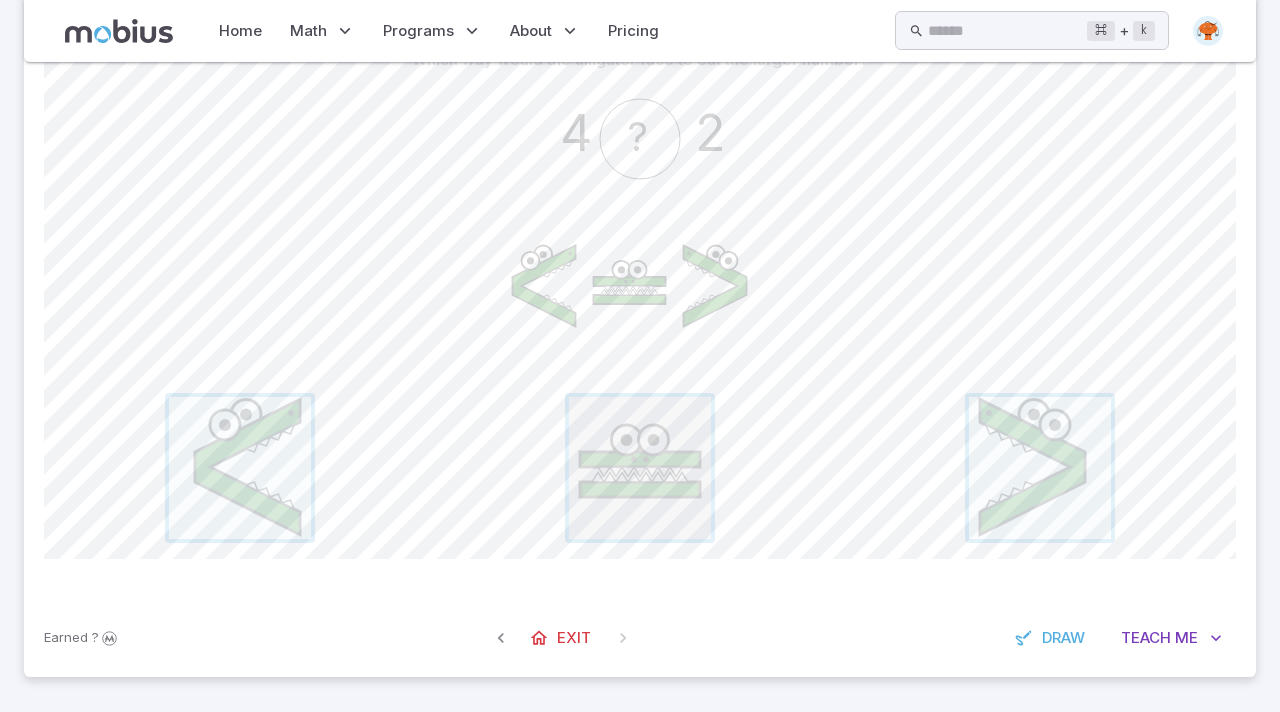 click at bounding box center (640, 468) 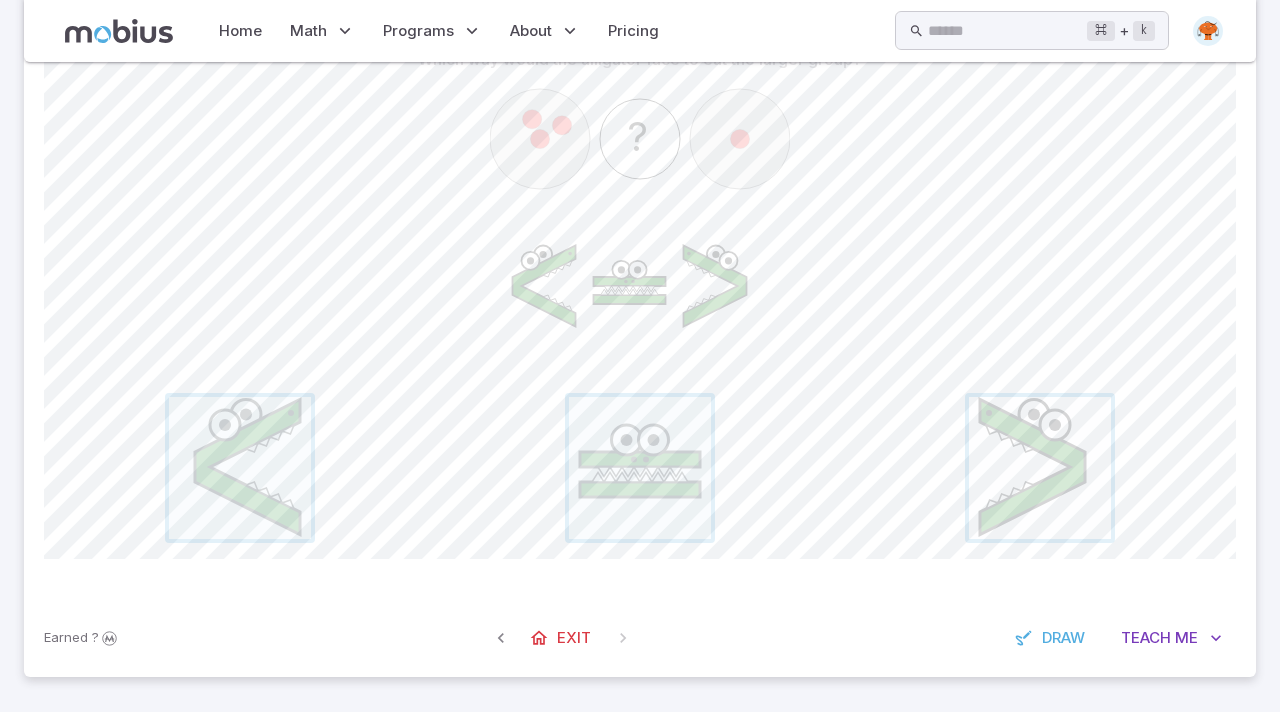 click at bounding box center [1040, 468] 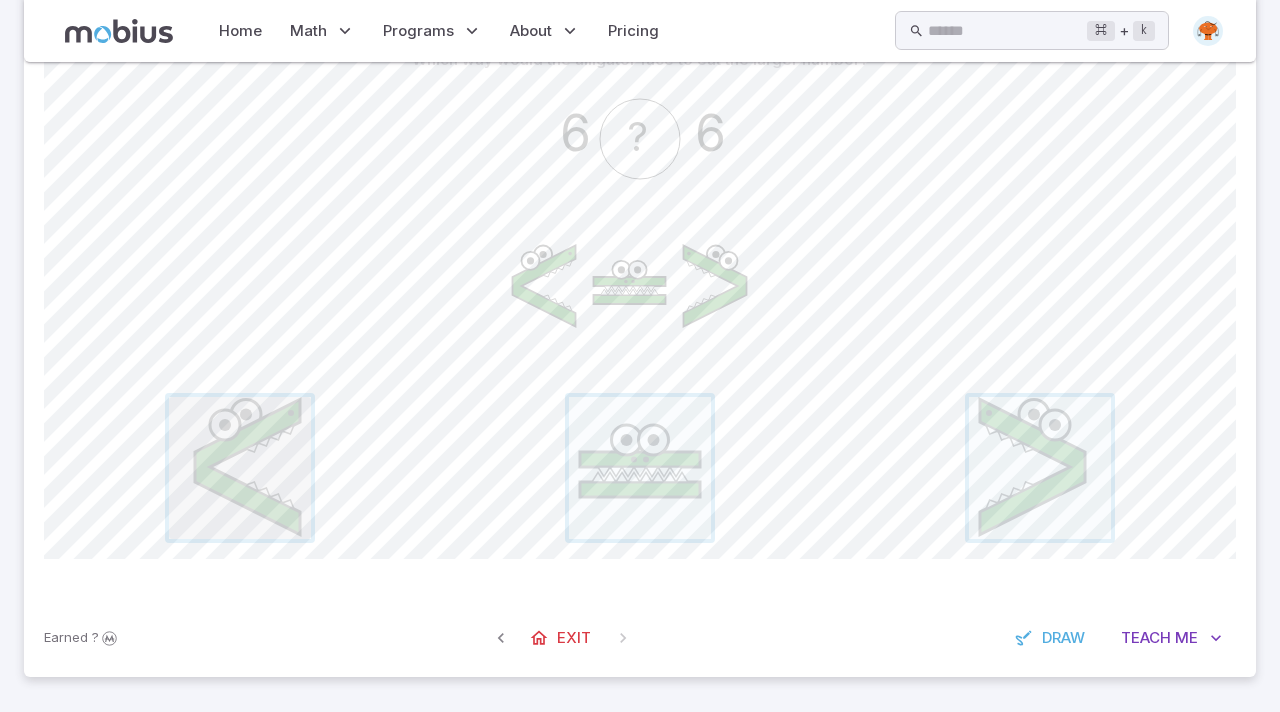 click at bounding box center [240, 468] 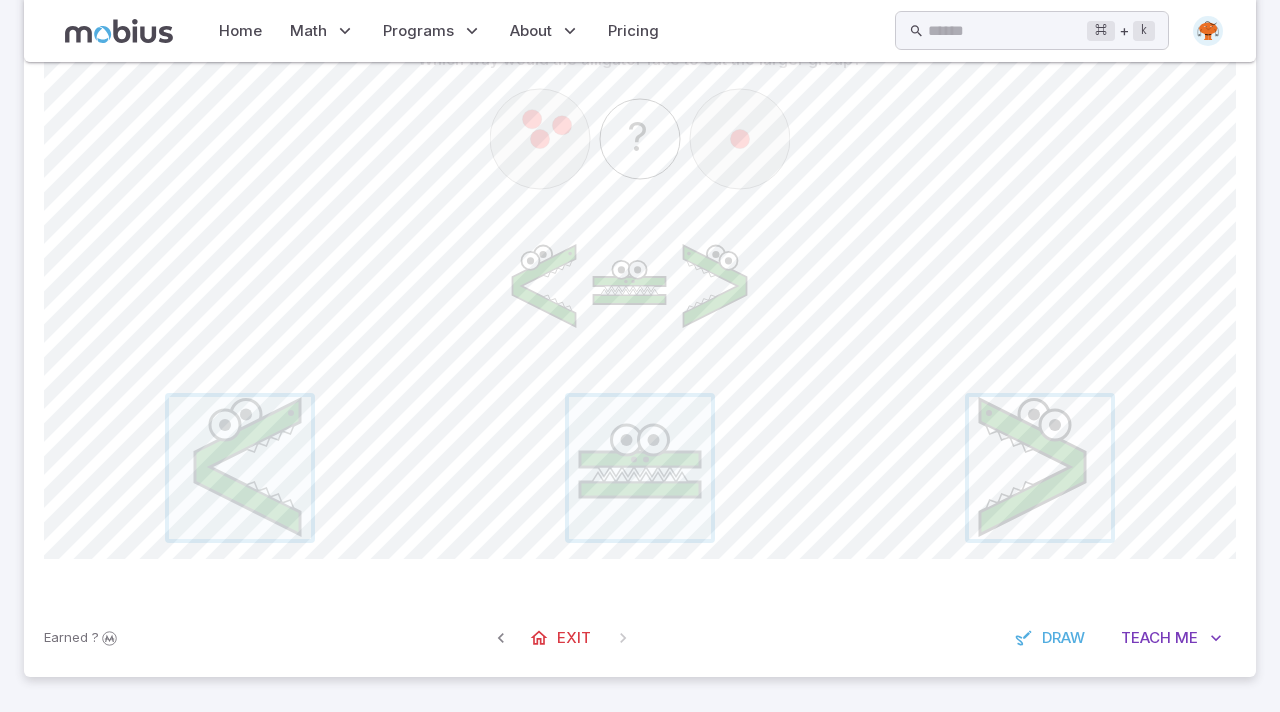 drag, startPoint x: 1159, startPoint y: 459, endPoint x: 1062, endPoint y: 470, distance: 97.62172 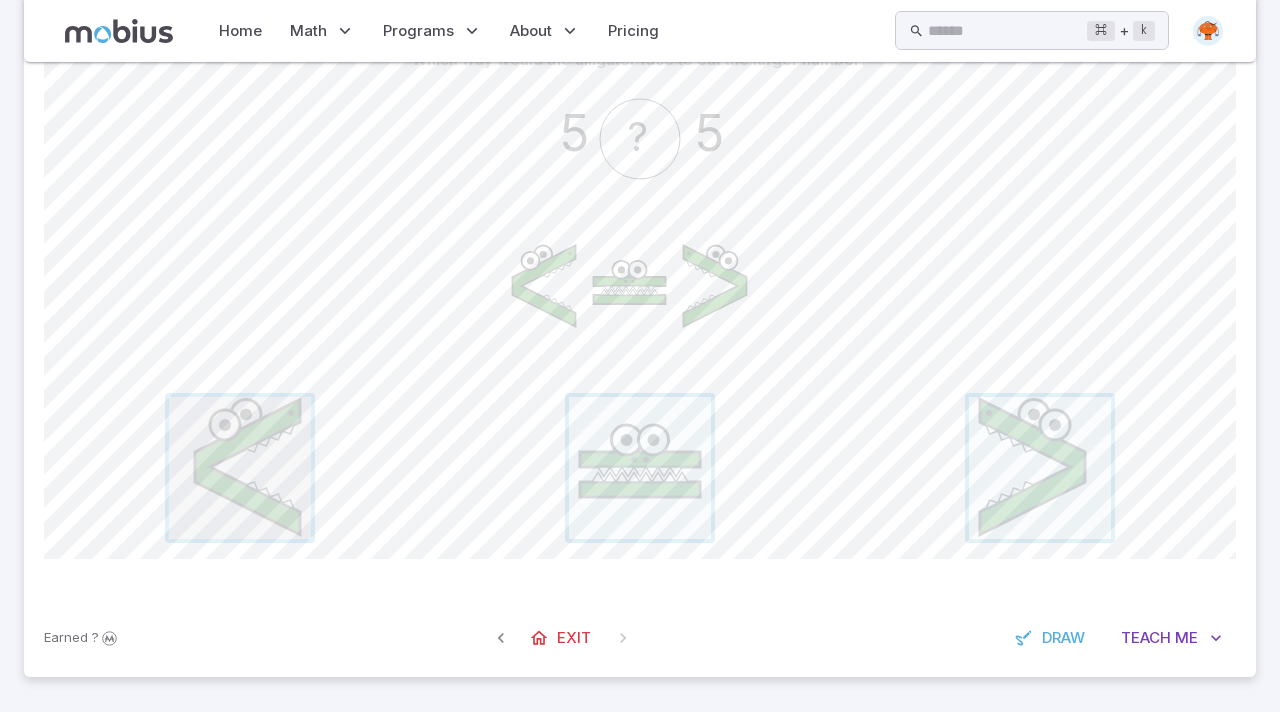 click on "less_than" 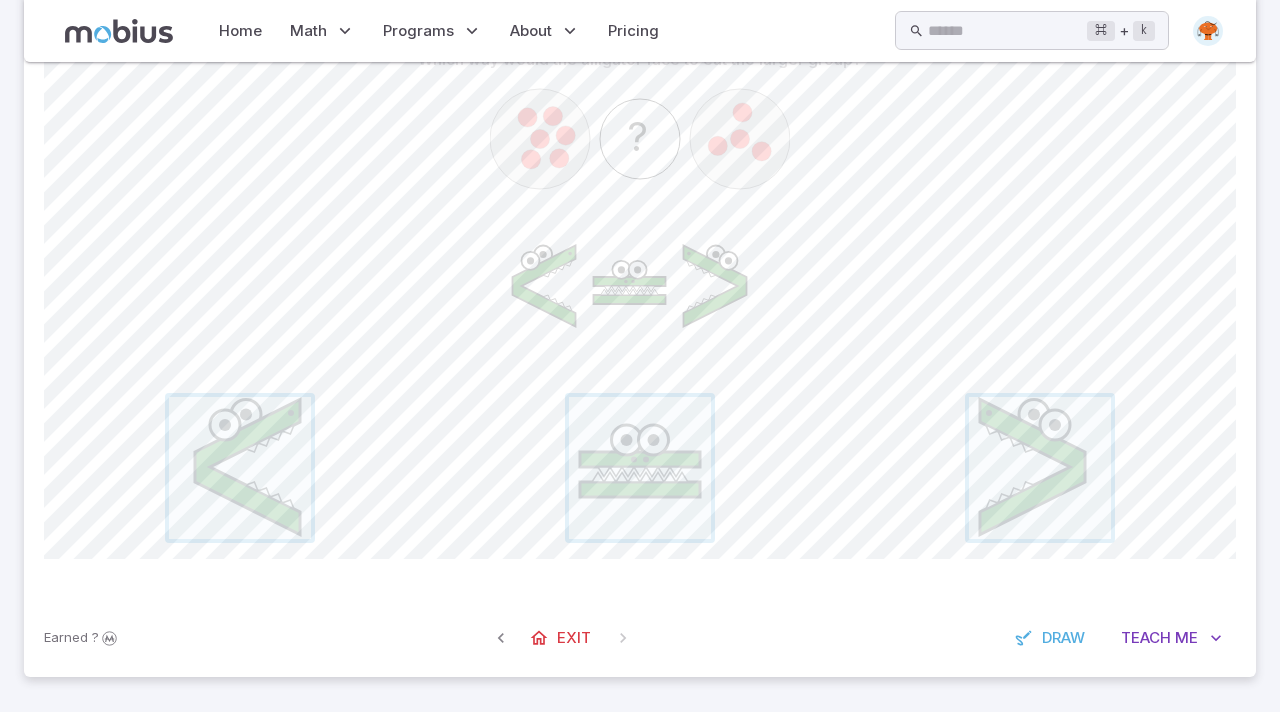 click on "less_than
equal
greater_than" at bounding box center [640, 468] 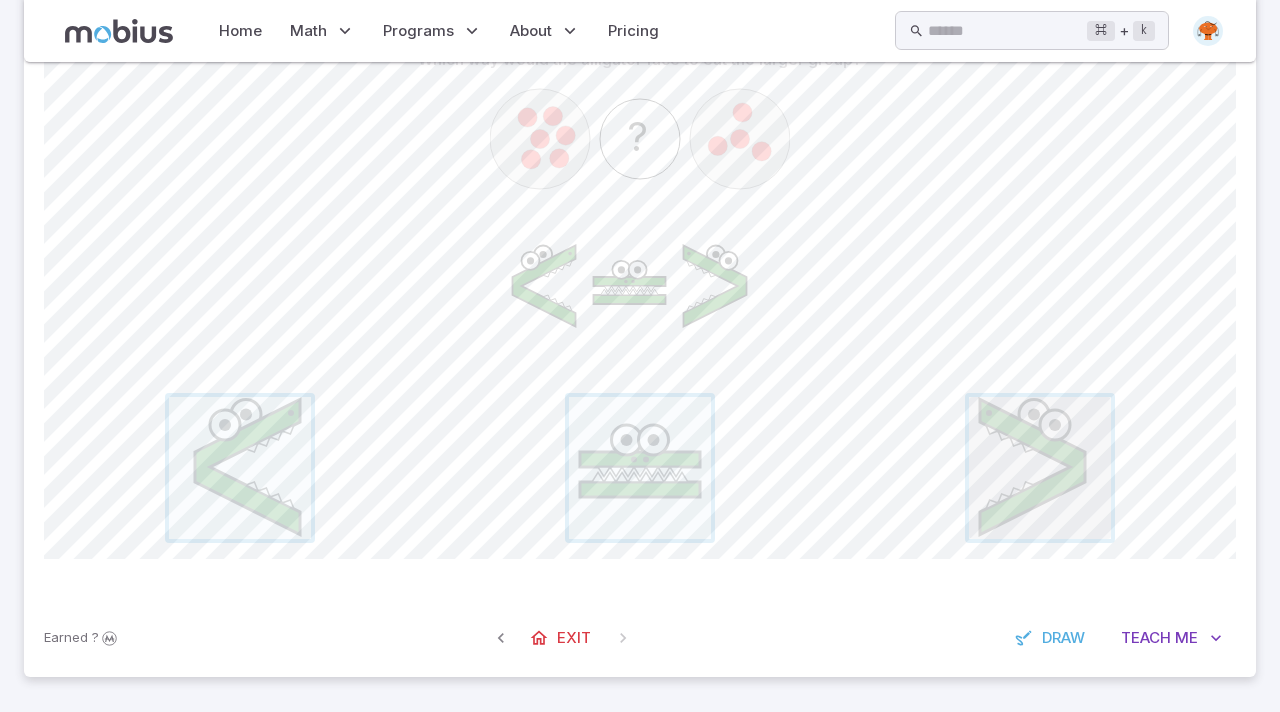 click at bounding box center [1040, 468] 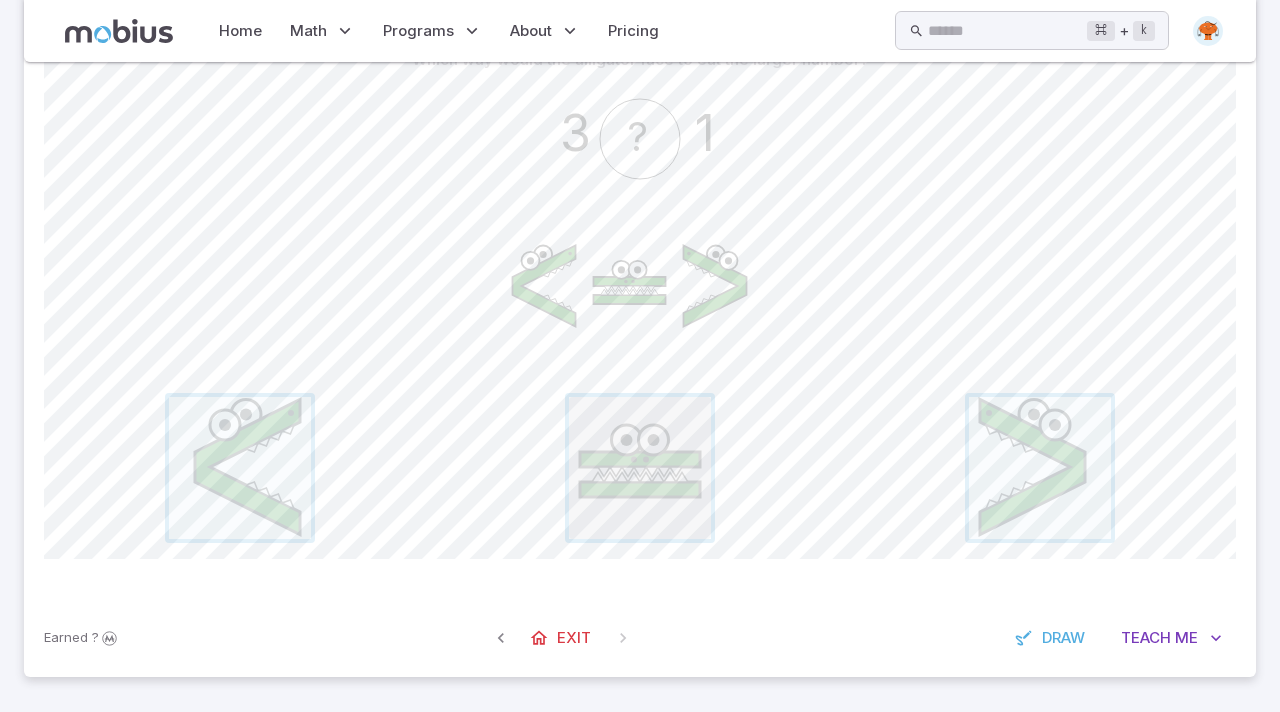 click at bounding box center (640, 468) 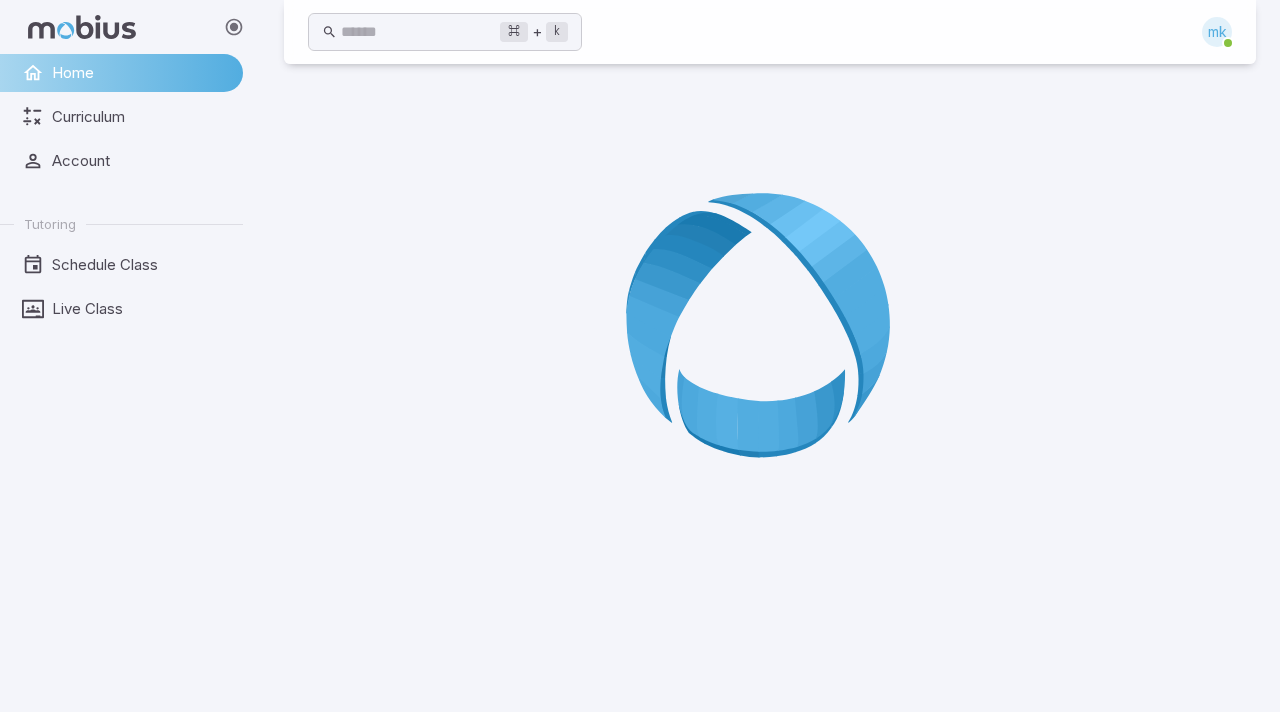 scroll, scrollTop: 80, scrollLeft: 0, axis: vertical 